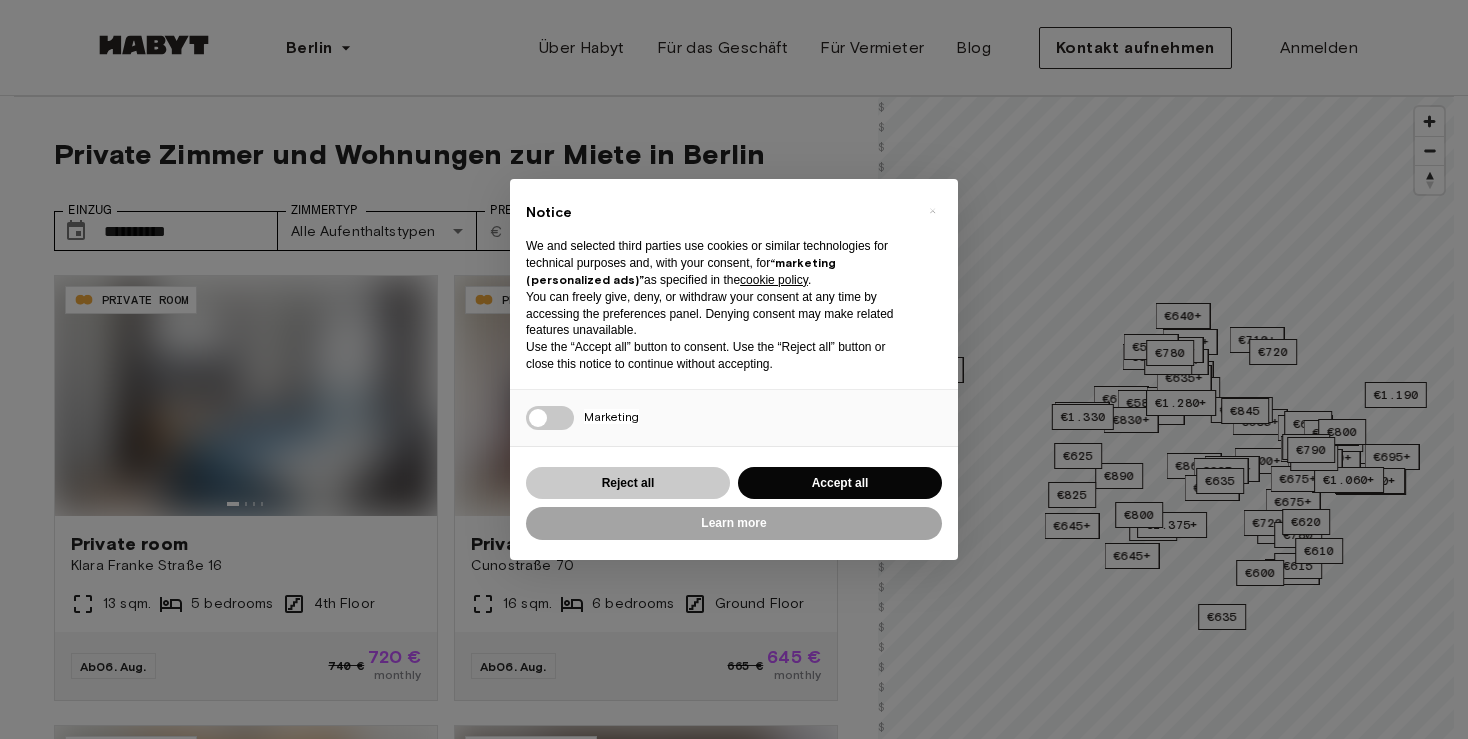 scroll, scrollTop: 0, scrollLeft: 0, axis: both 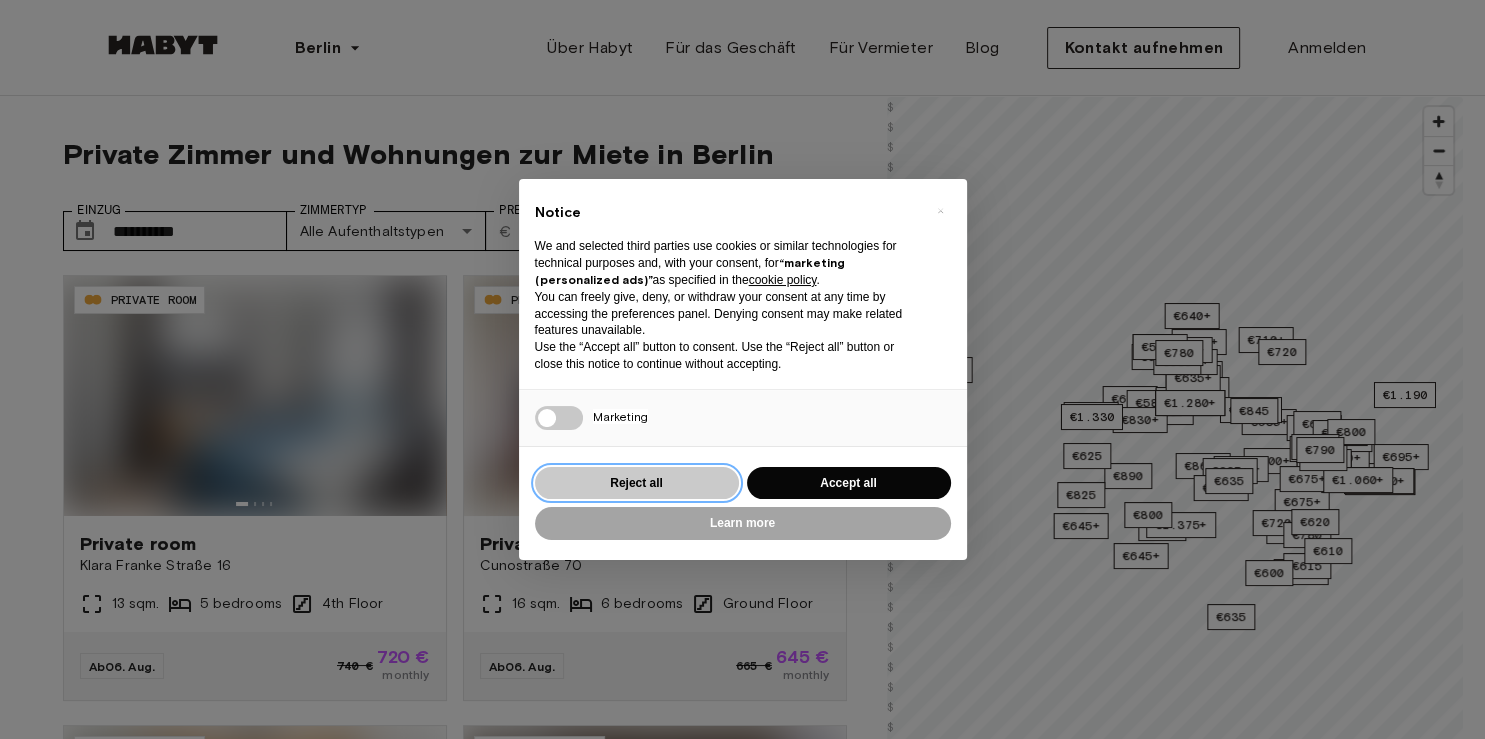click on "Reject all" at bounding box center [637, 483] 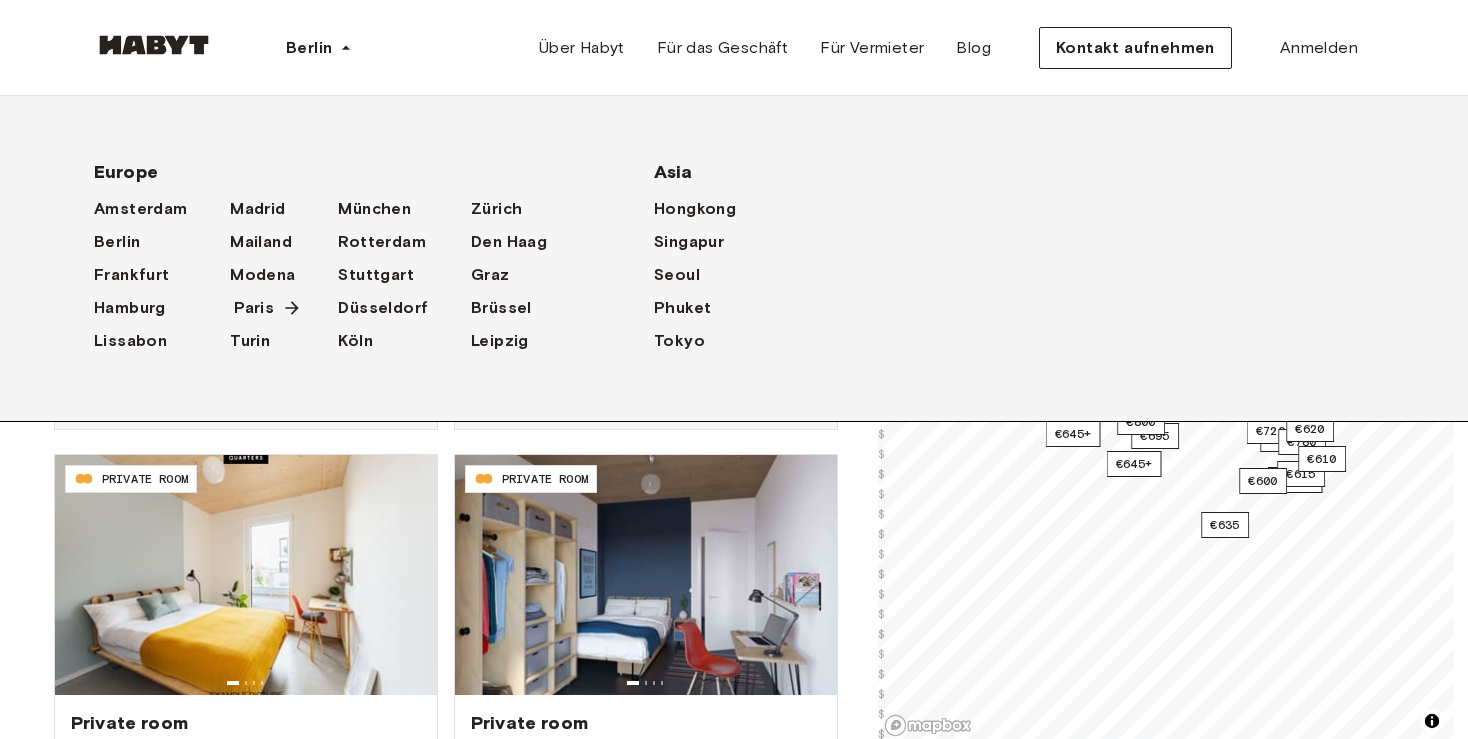 scroll, scrollTop: 316, scrollLeft: 0, axis: vertical 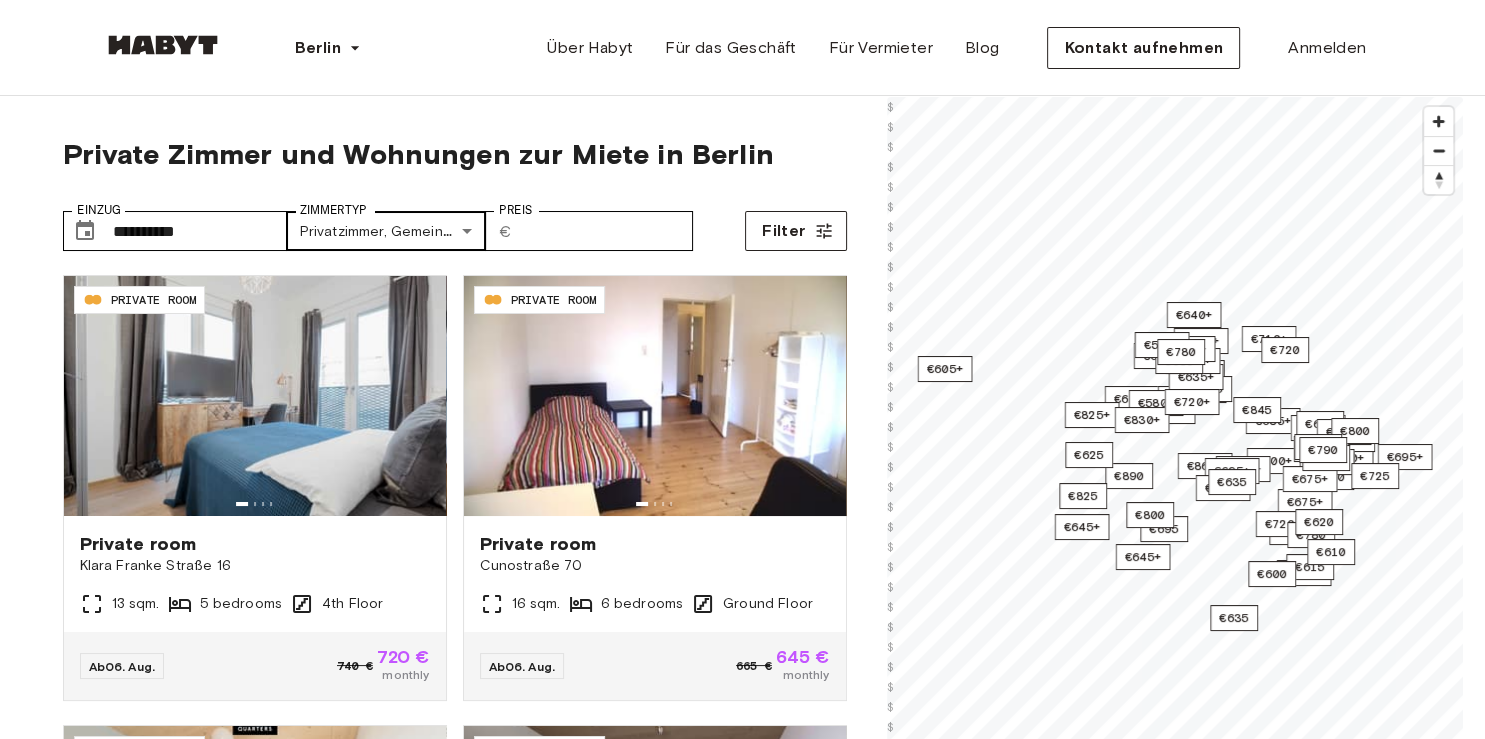 click on "**********" at bounding box center (742, 2390) 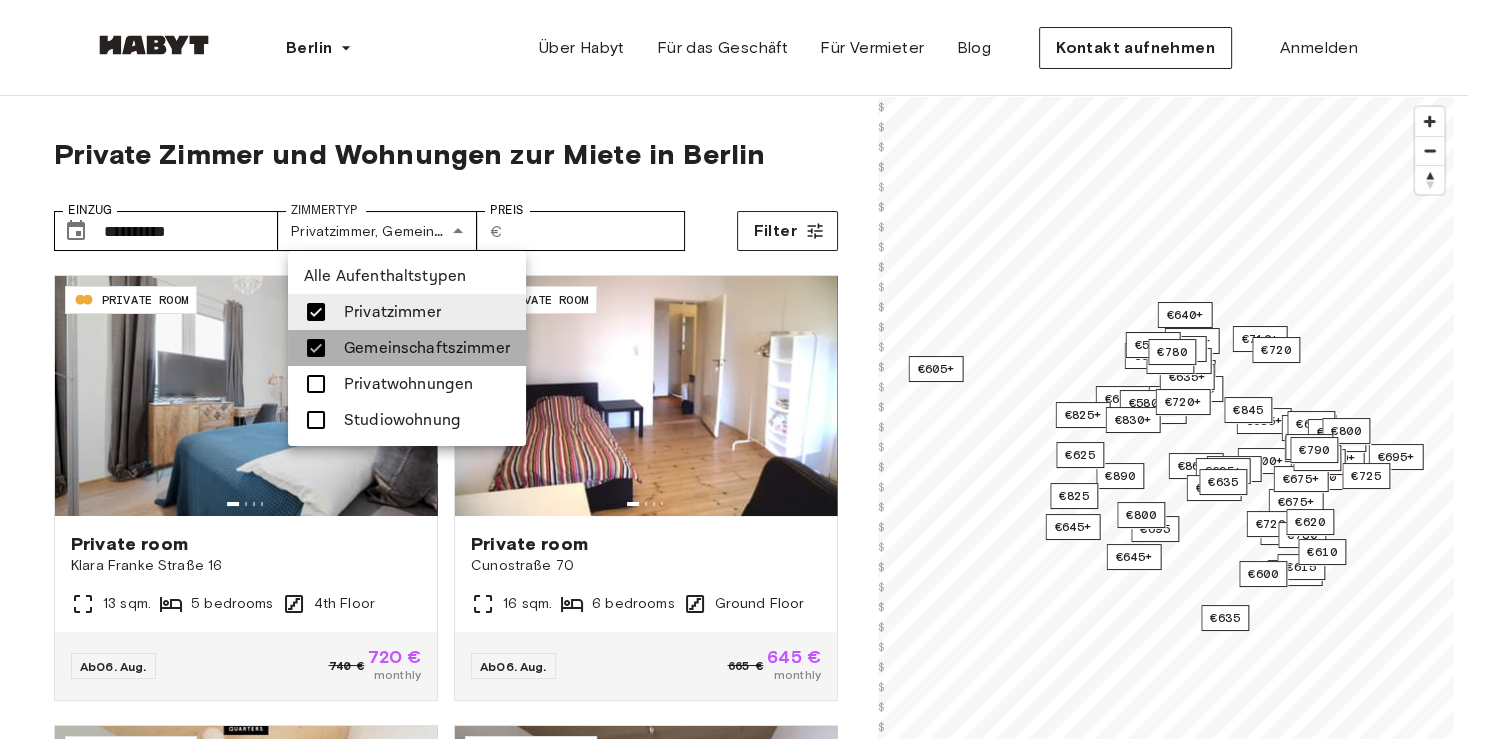 click at bounding box center (316, 348) 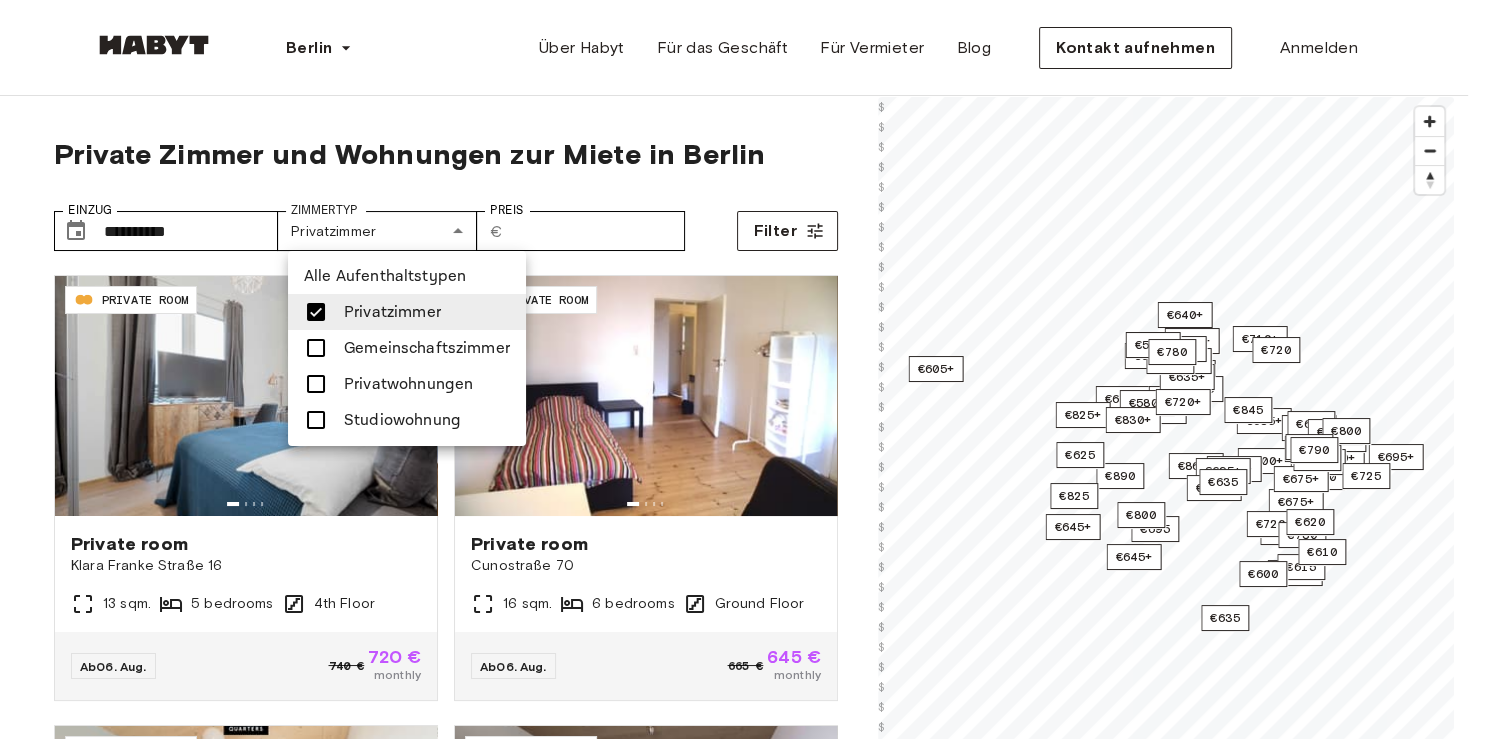 click at bounding box center (742, 369) 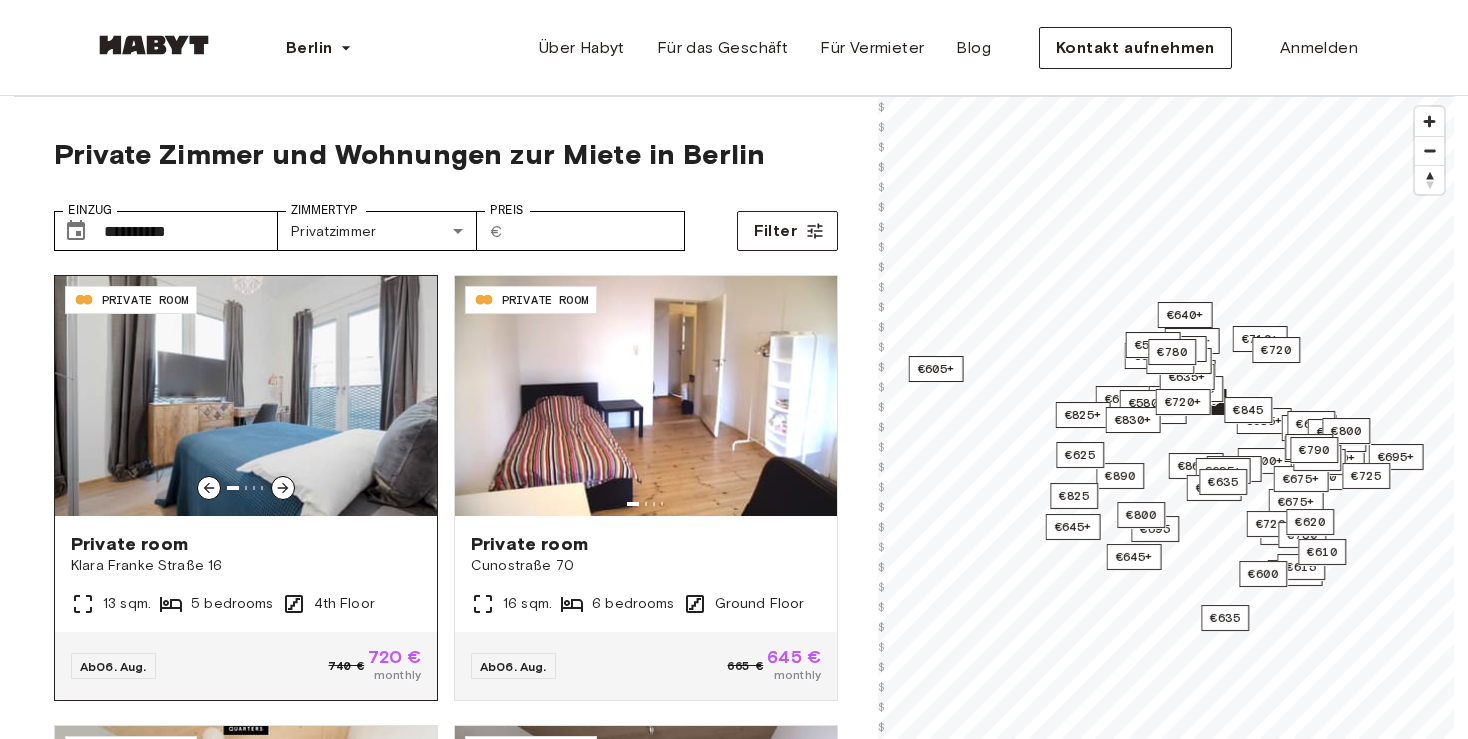 click 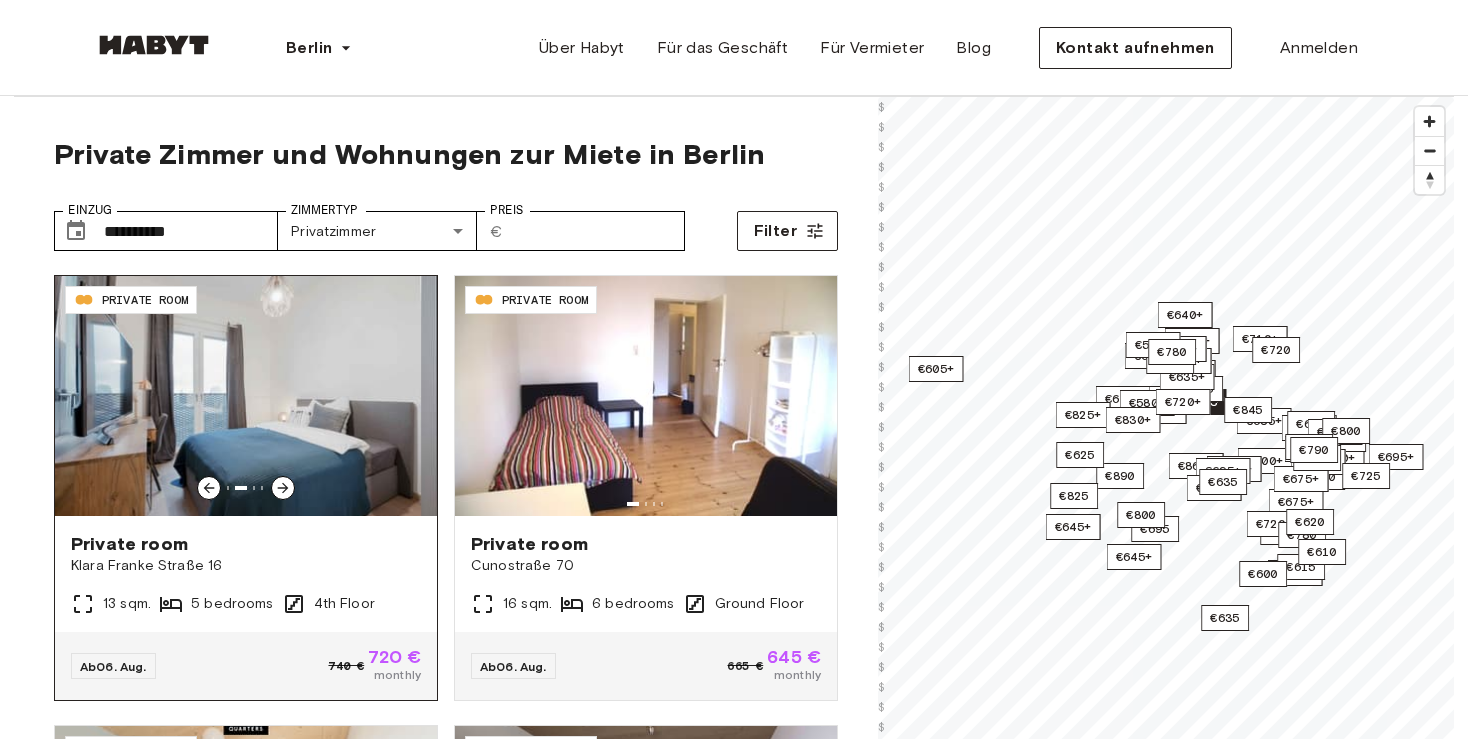 click 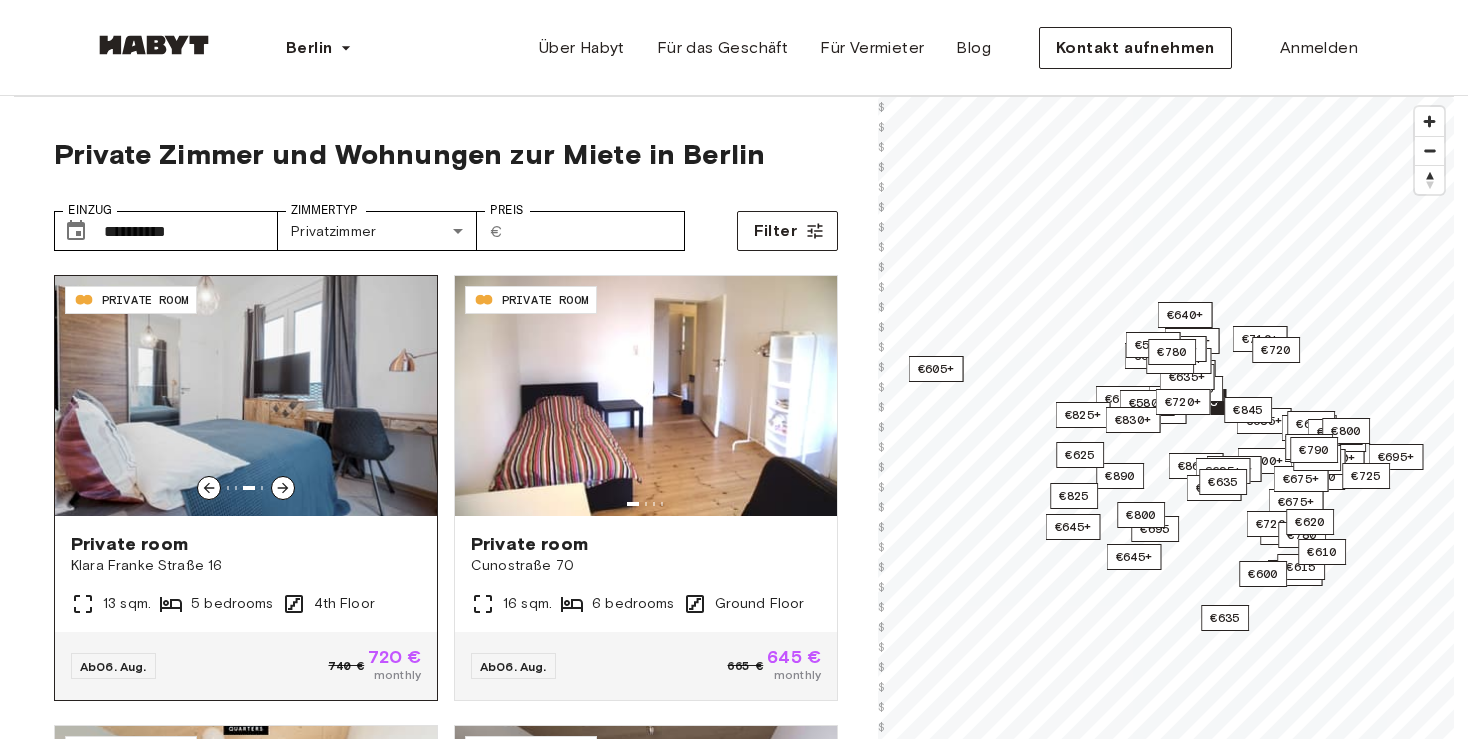 click 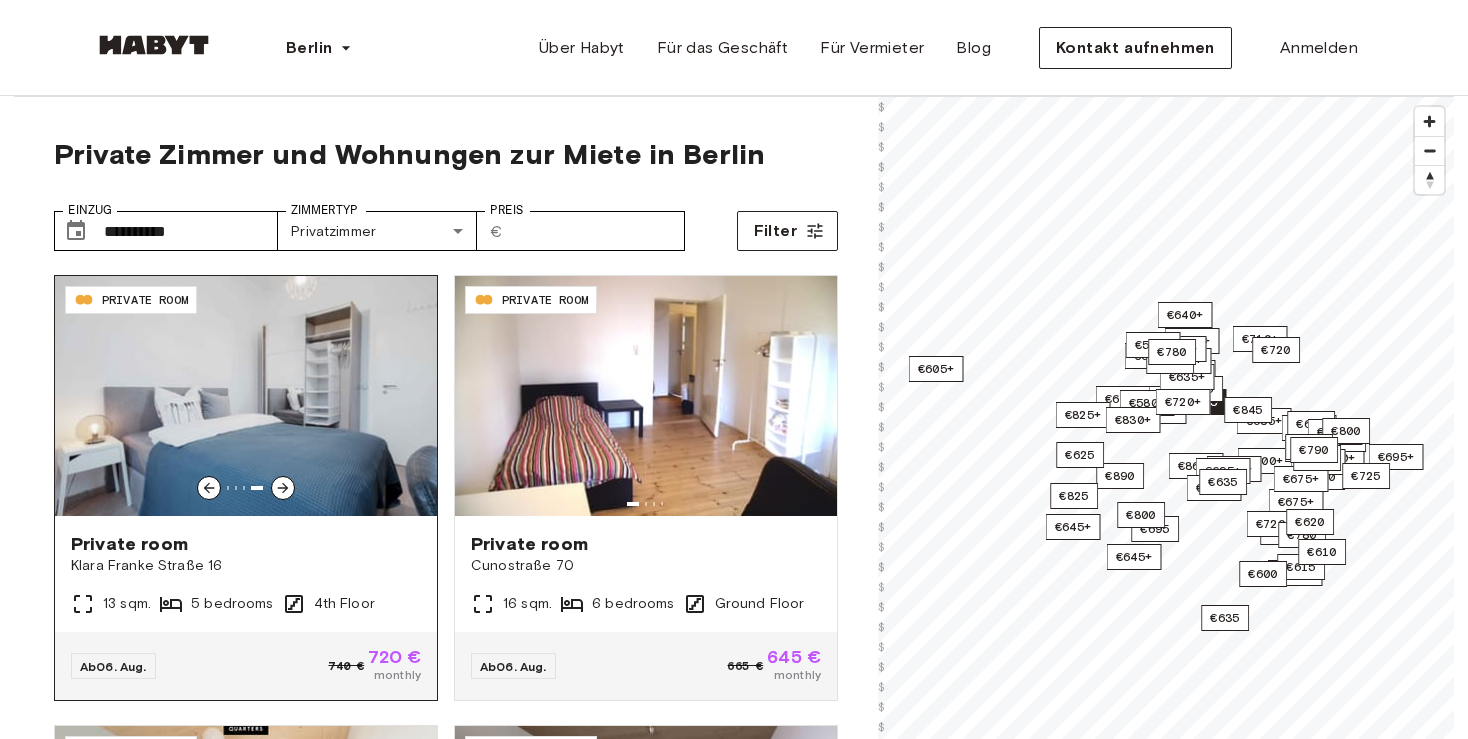 click 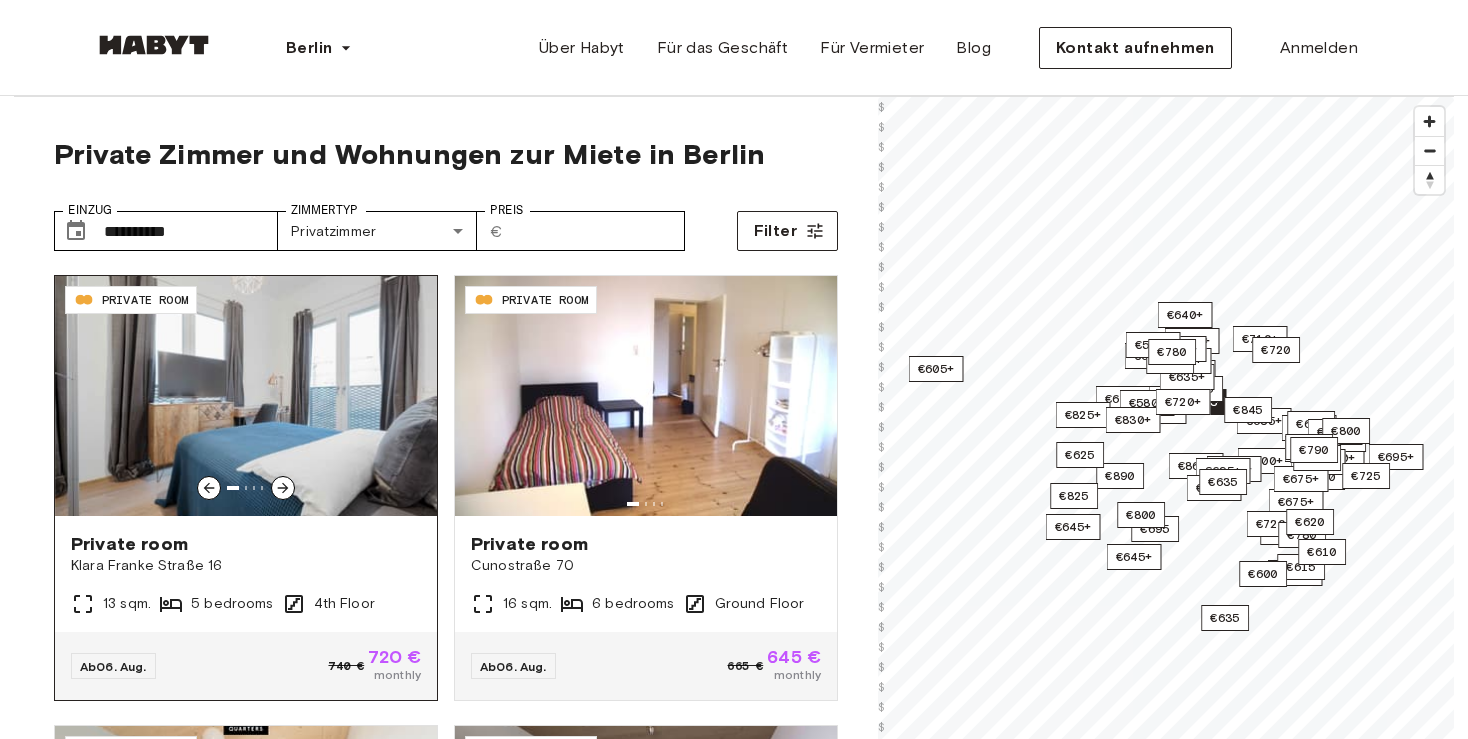 click 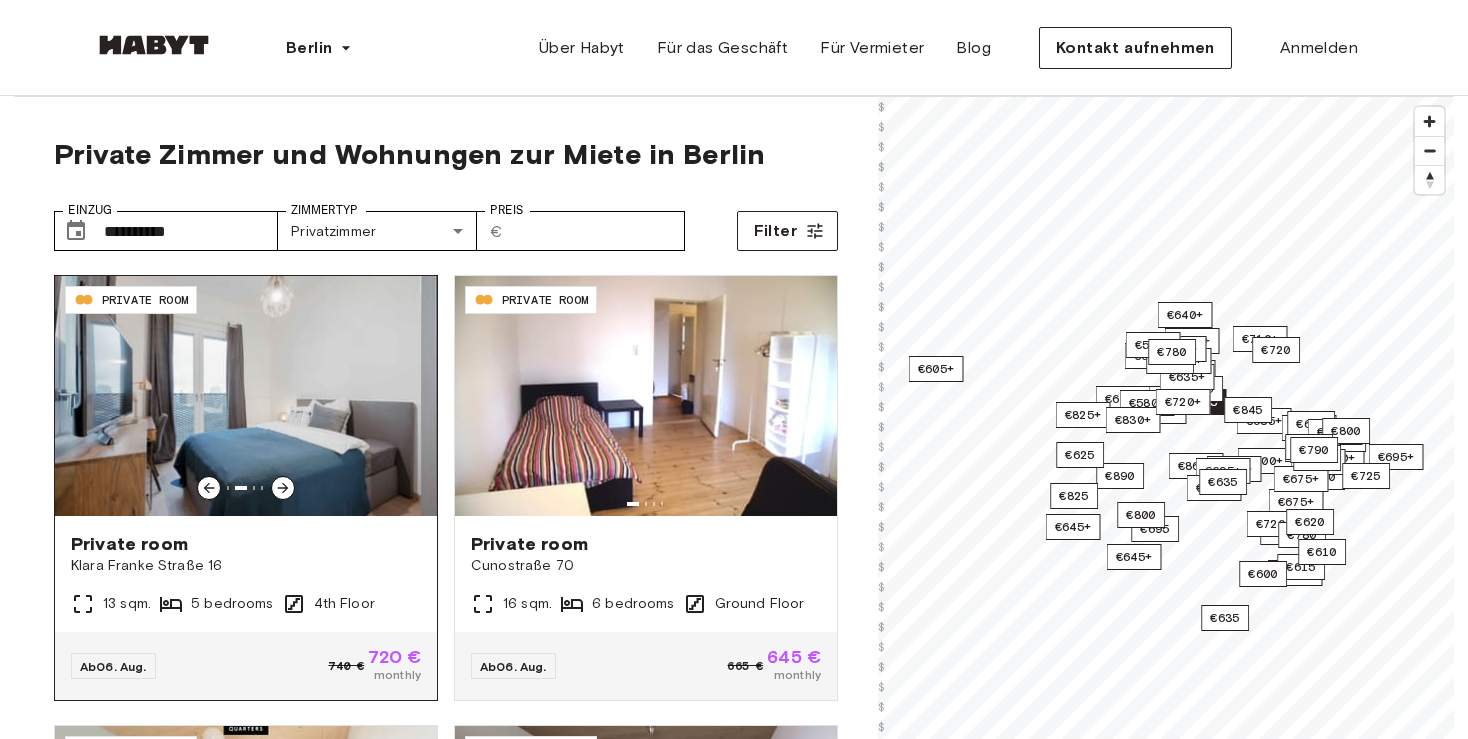 click 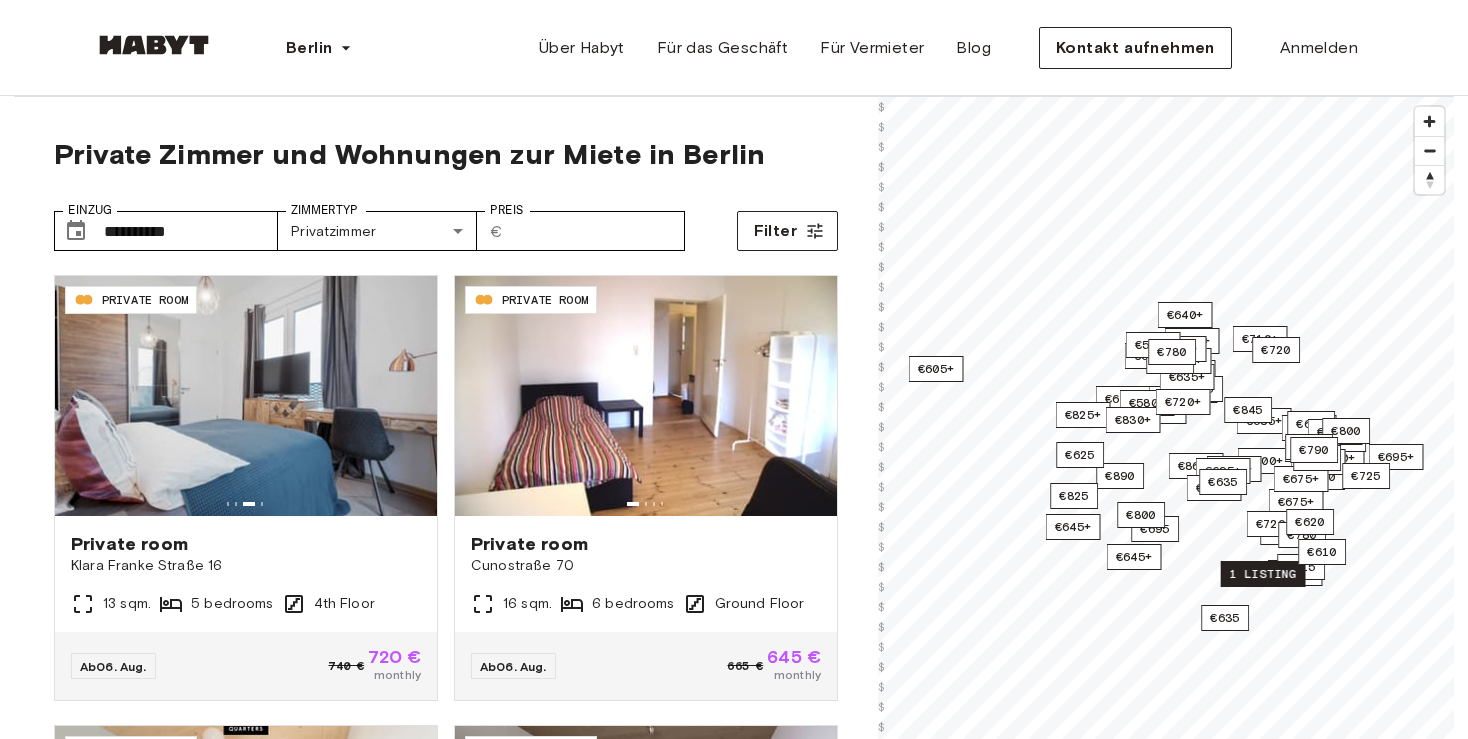 click on "1 listing" at bounding box center [1263, 574] 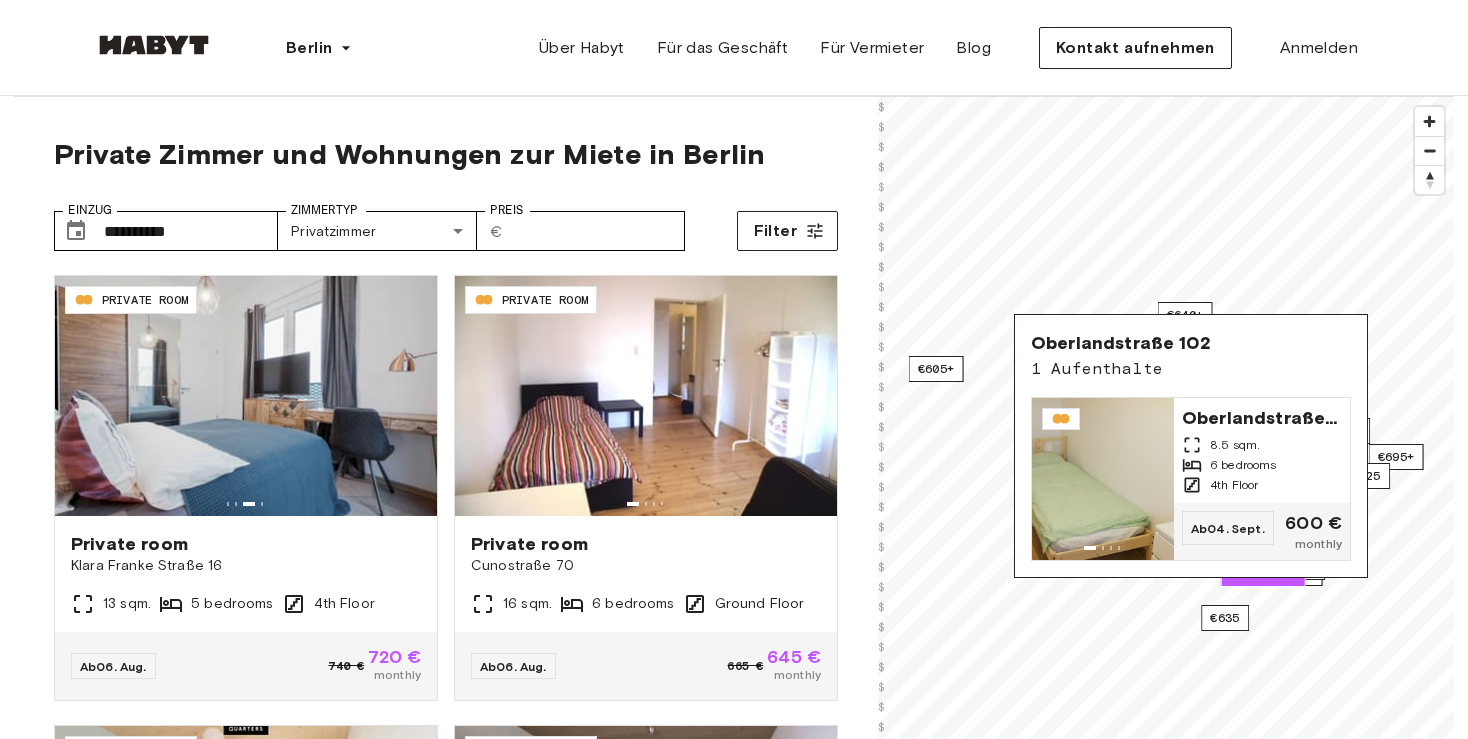 click on "**********" at bounding box center (446, 186) 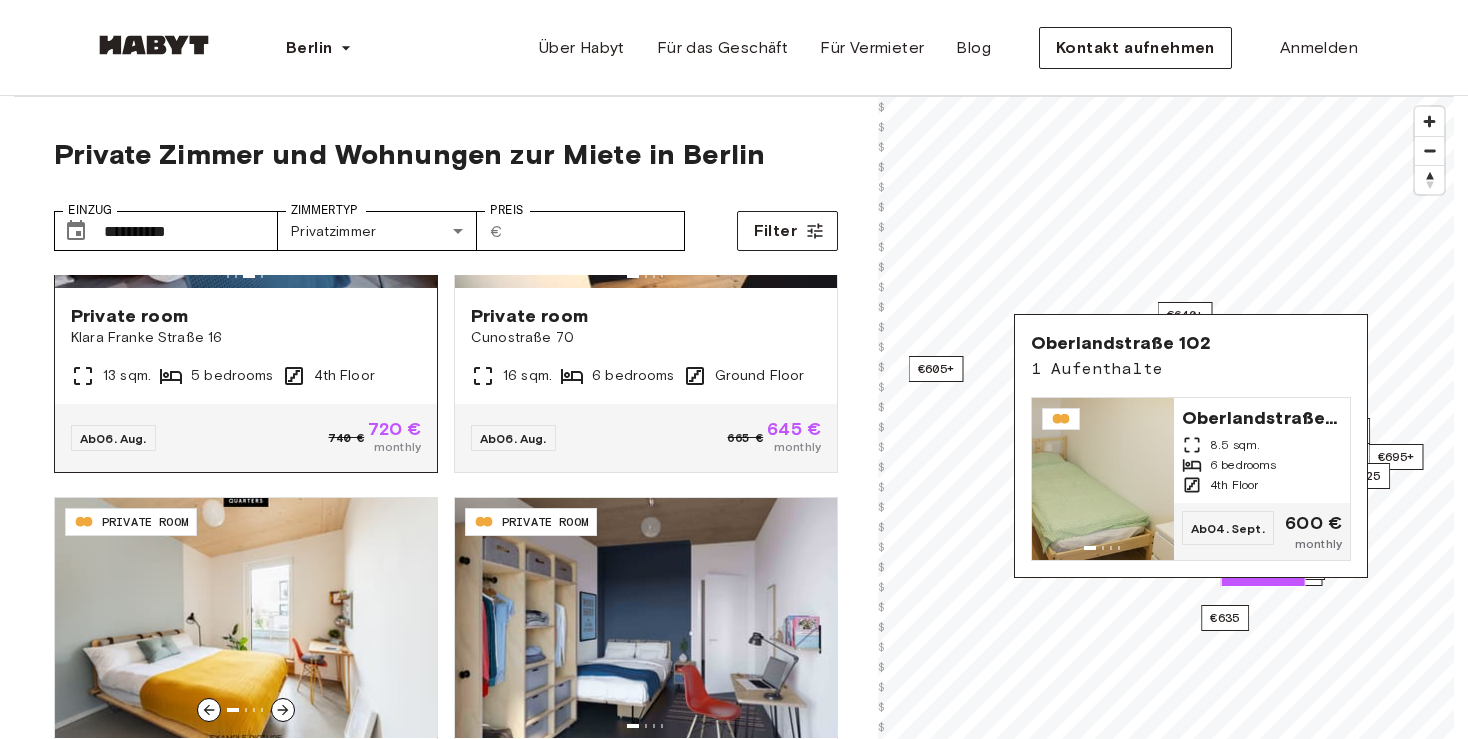 scroll, scrollTop: 0, scrollLeft: 0, axis: both 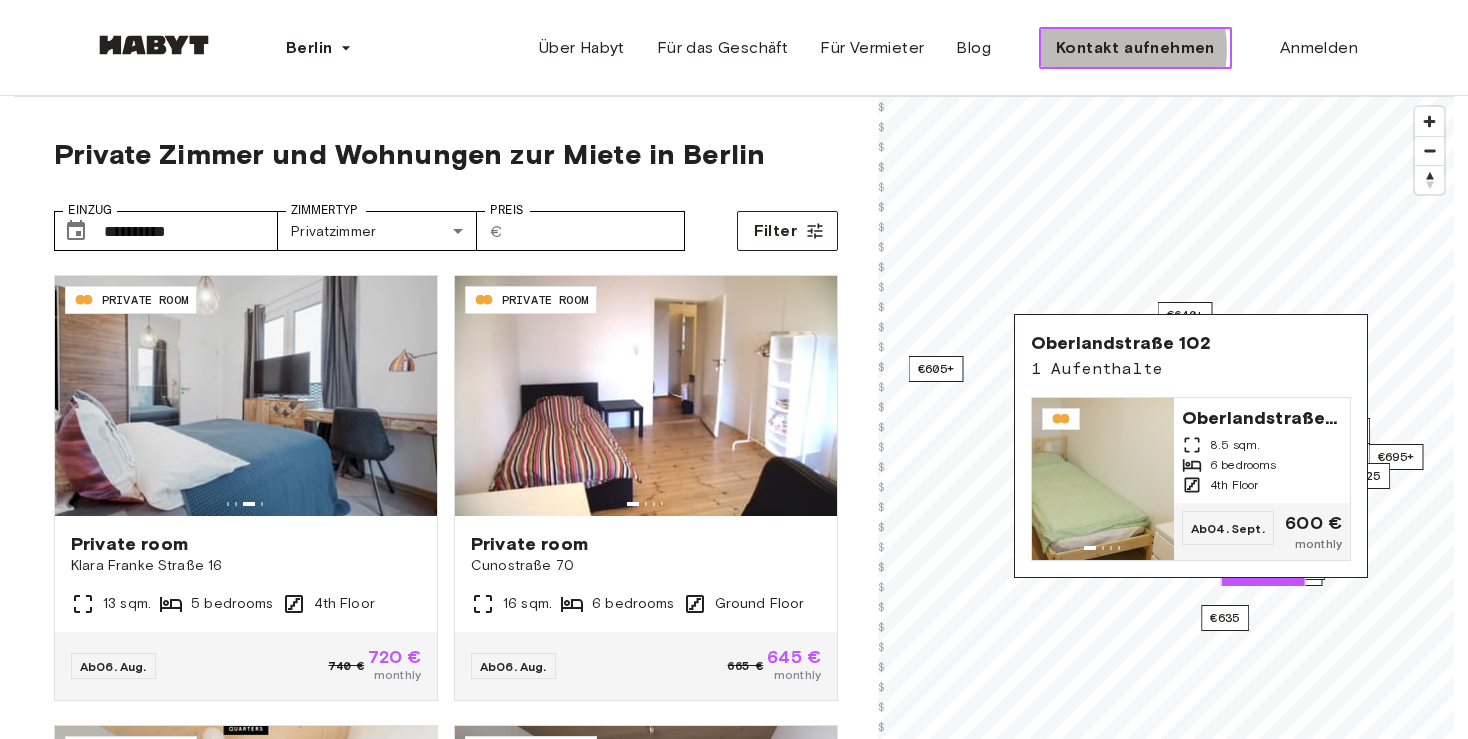 click on "Kontakt aufnehmen" at bounding box center [1135, 48] 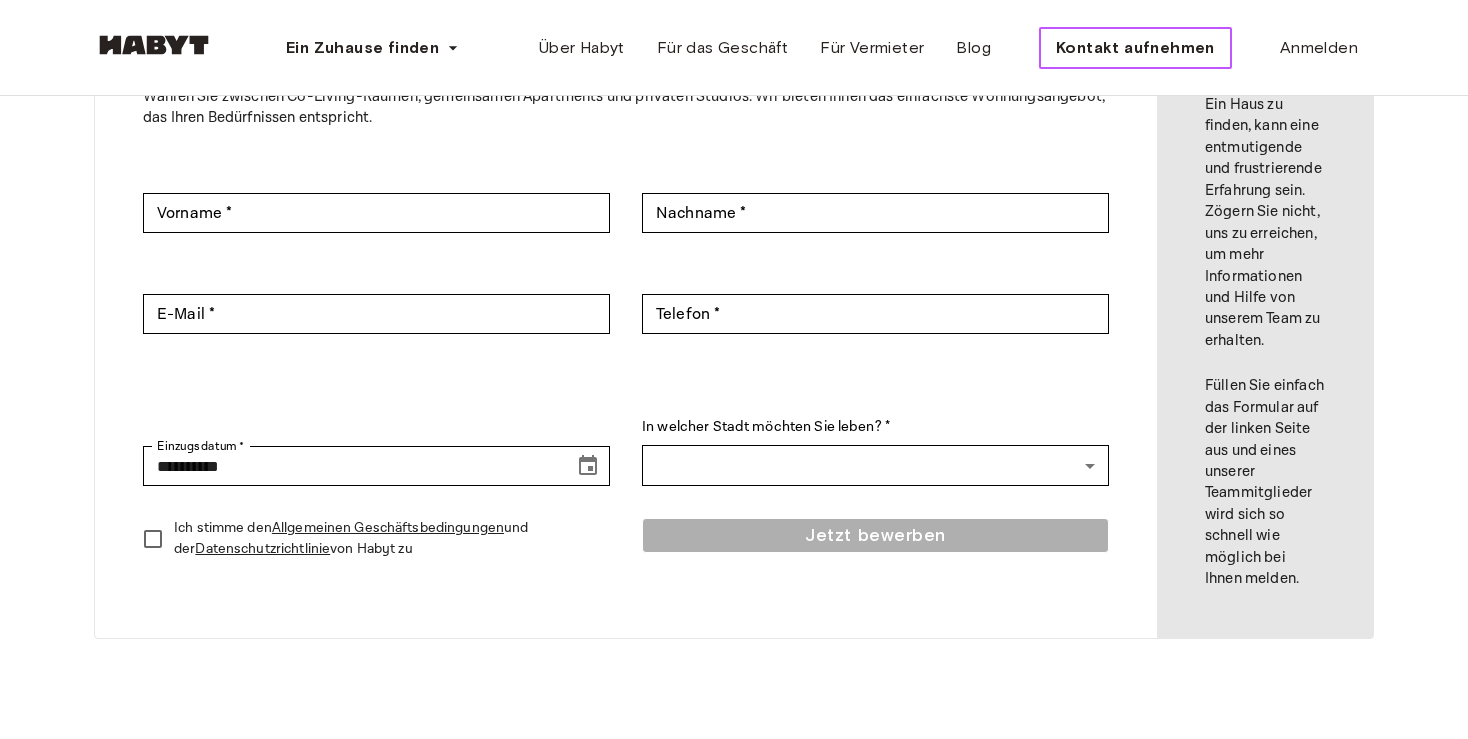 scroll, scrollTop: 105, scrollLeft: 0, axis: vertical 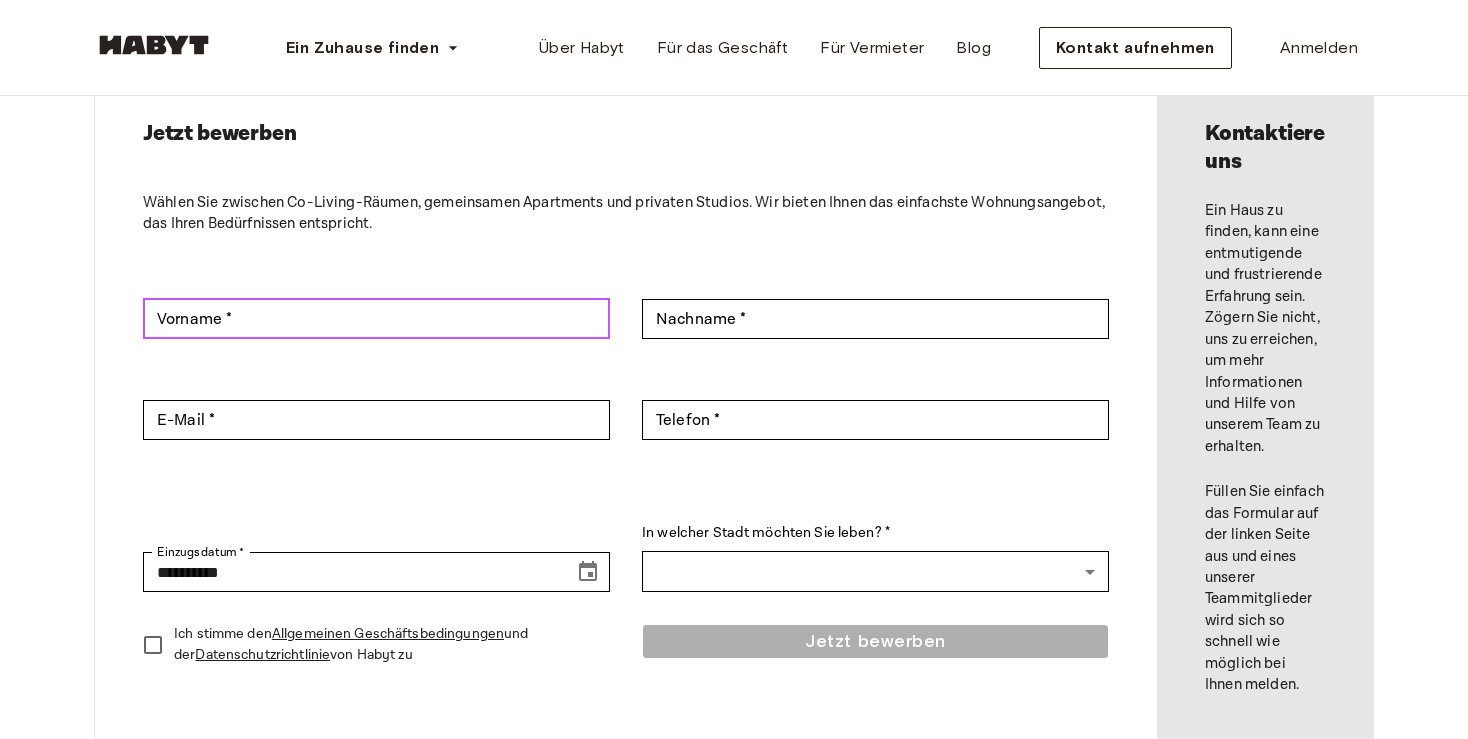 click on "Vorname * [FIRST] Vorname *" at bounding box center [376, 319] 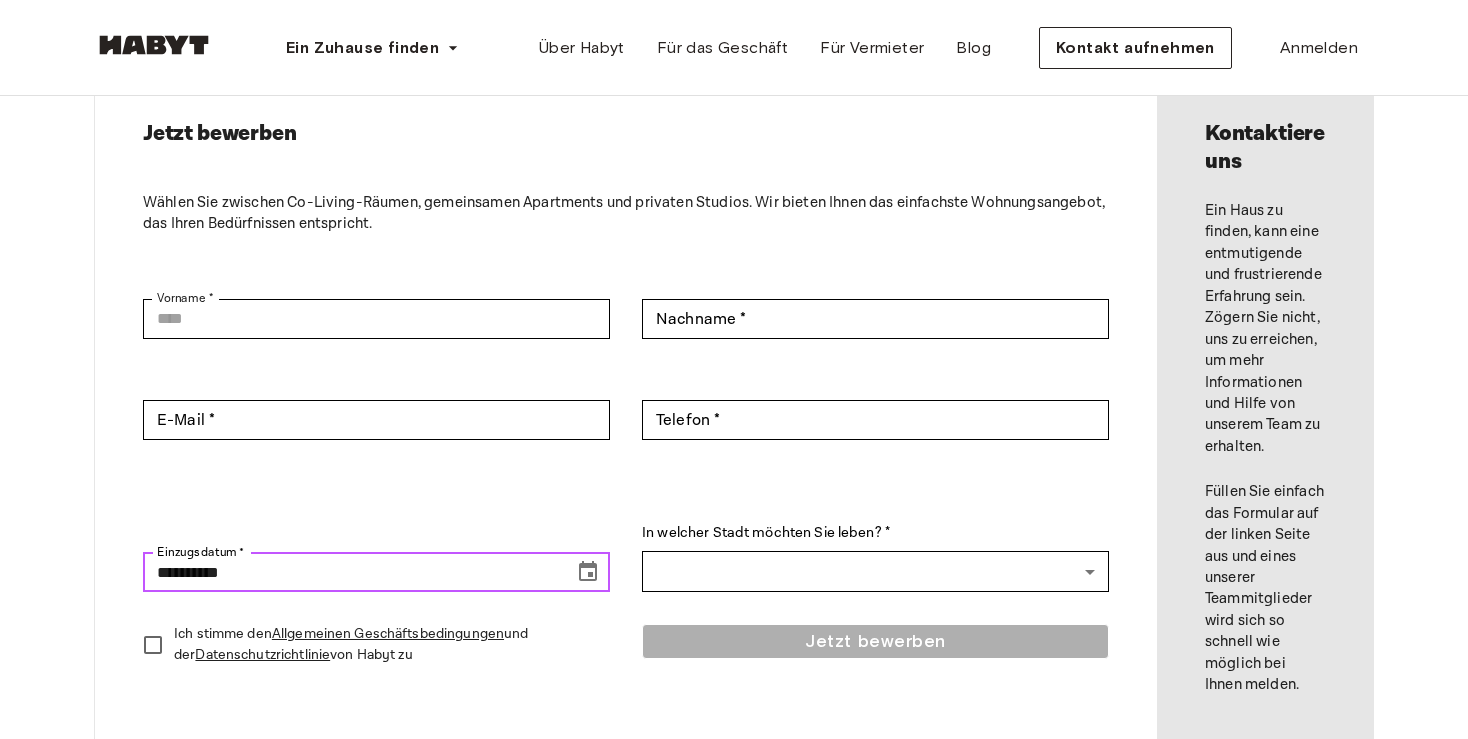 click 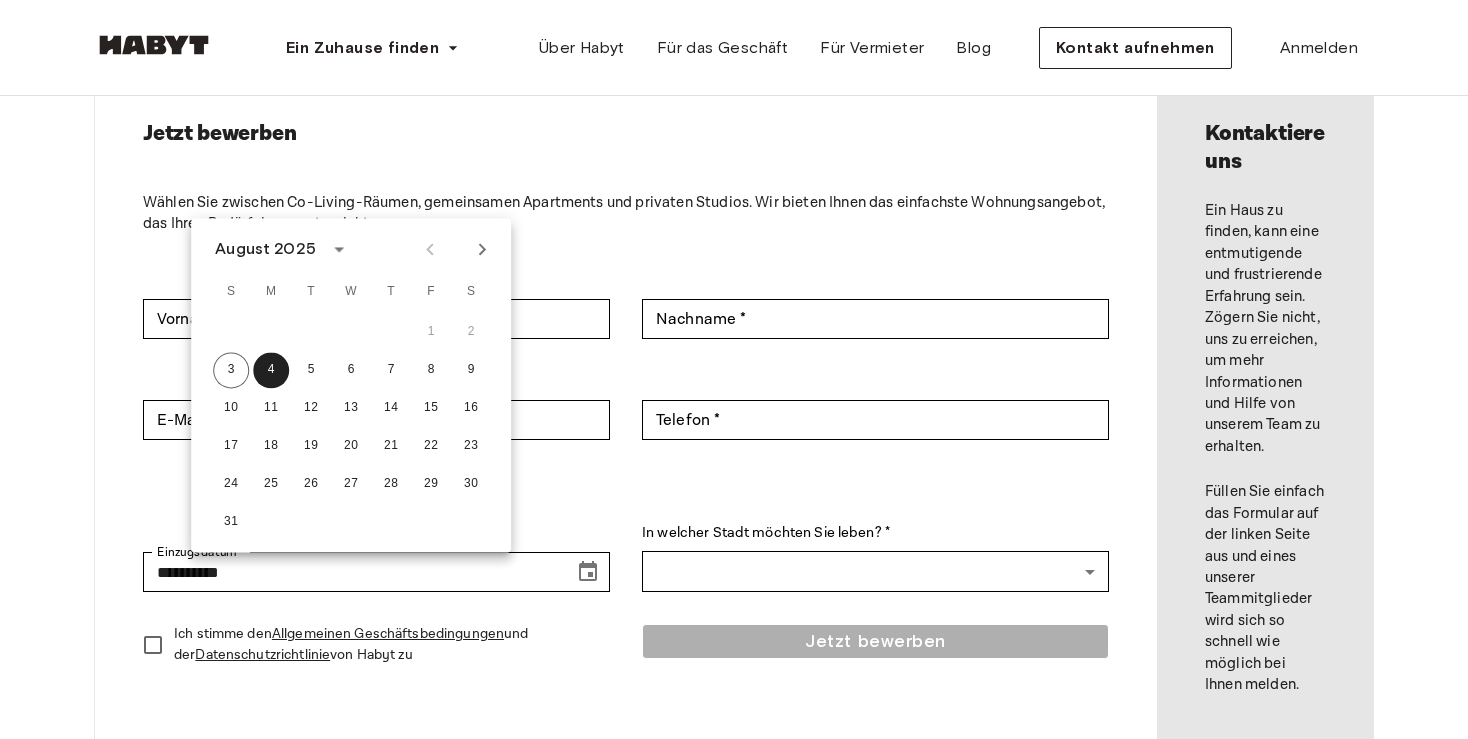 click on "Jetzt bewerben Wählen Sie zwischen Co-Living-Räumen, gemeinsamen Apartments und privaten Studios. Wir bieten Ihnen das einfachste Wohnungsangebot, das Ihren Bedürfnissen entspricht. Vorname * [FIRST] Vorname * Nachname * [LAST] Nachname * E-Mail * [EMAIL] E-Mail * Telefon * [PHONE] Telefon * Einzugsdatum   * [DATE] Einzugsdatum   * In welcher Stadt möchten Sie leben? * ​ ​ Ich stimme den  Allgemeinen Geschäftsbedingungen  und der  Datenschutzrichtlinie  von Habyt zu Jetzt bewerben" at bounding box center [626, 408] 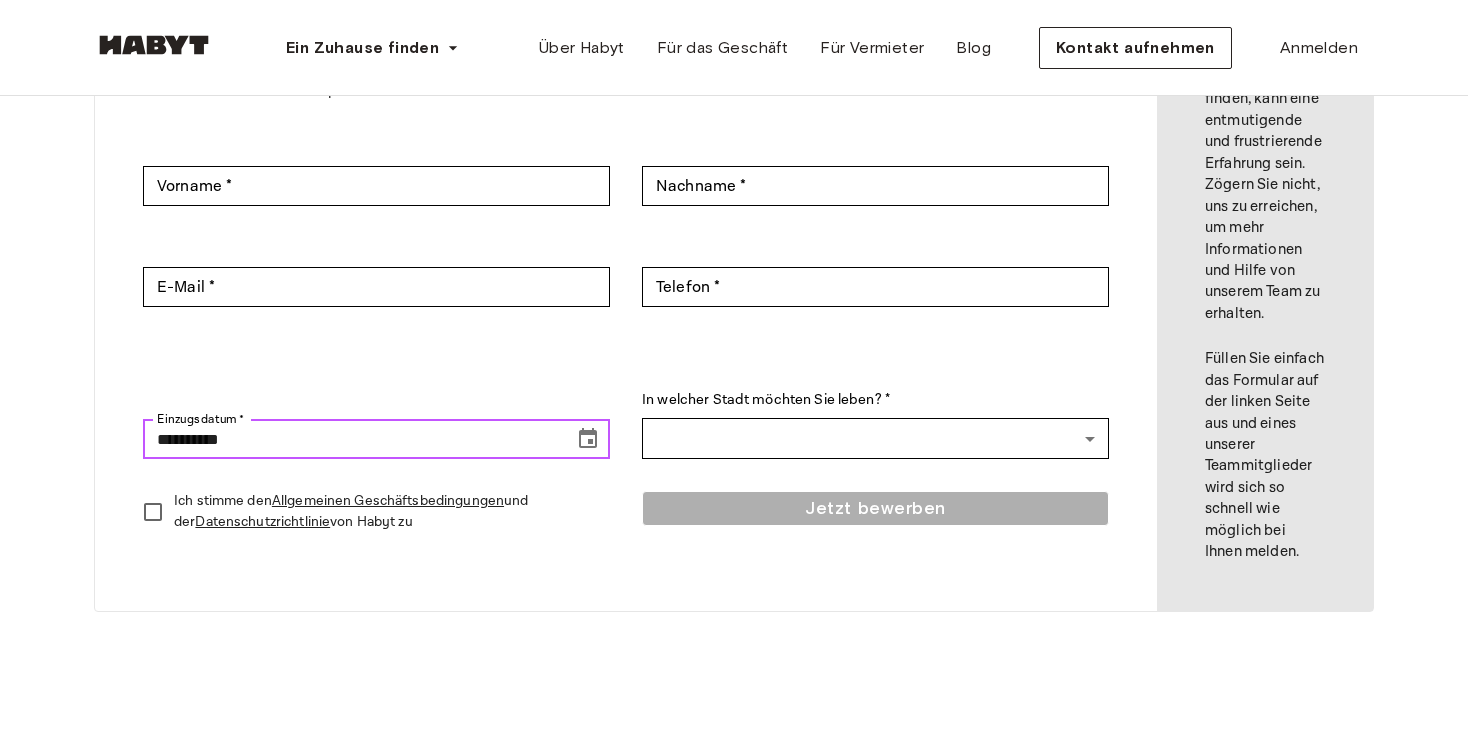 scroll, scrollTop: 211, scrollLeft: 0, axis: vertical 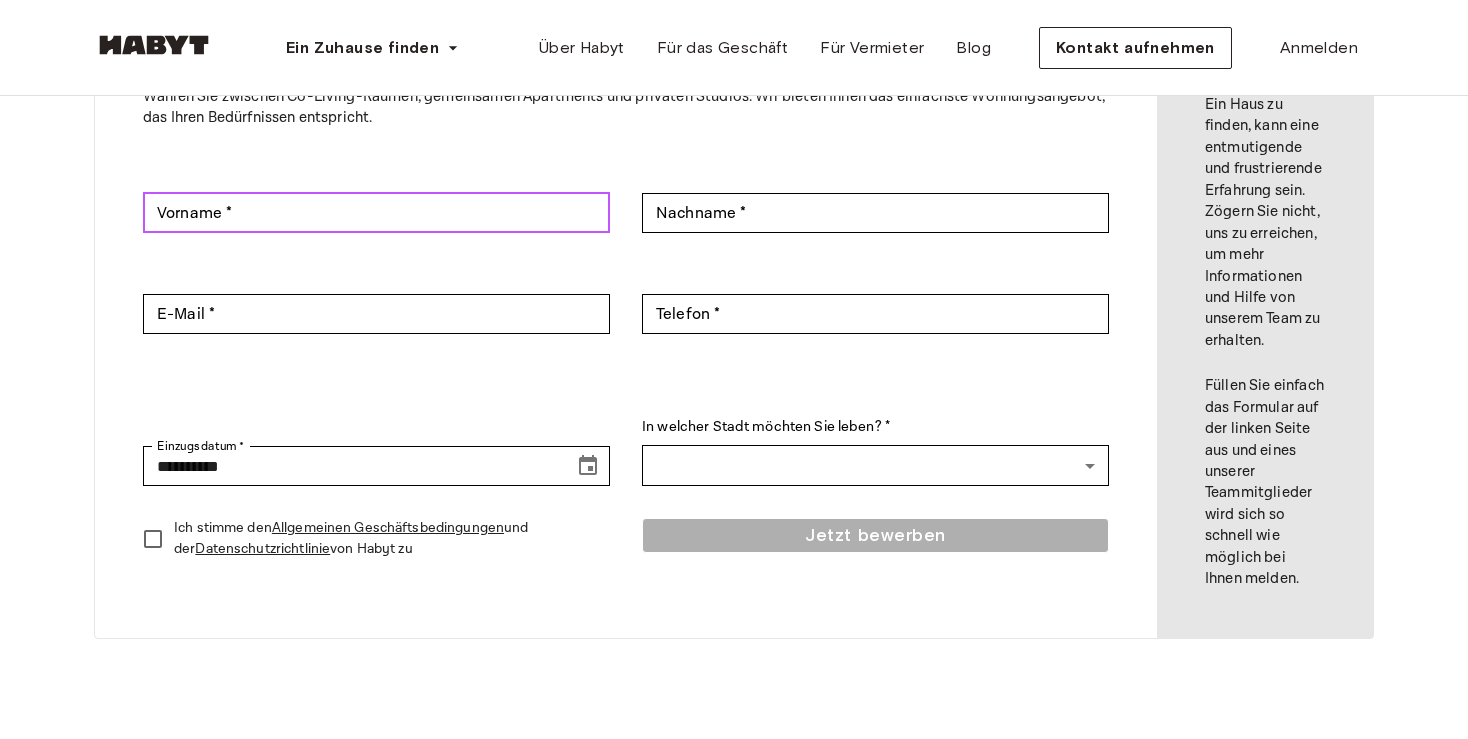 click on "Vorname *" at bounding box center (376, 213) 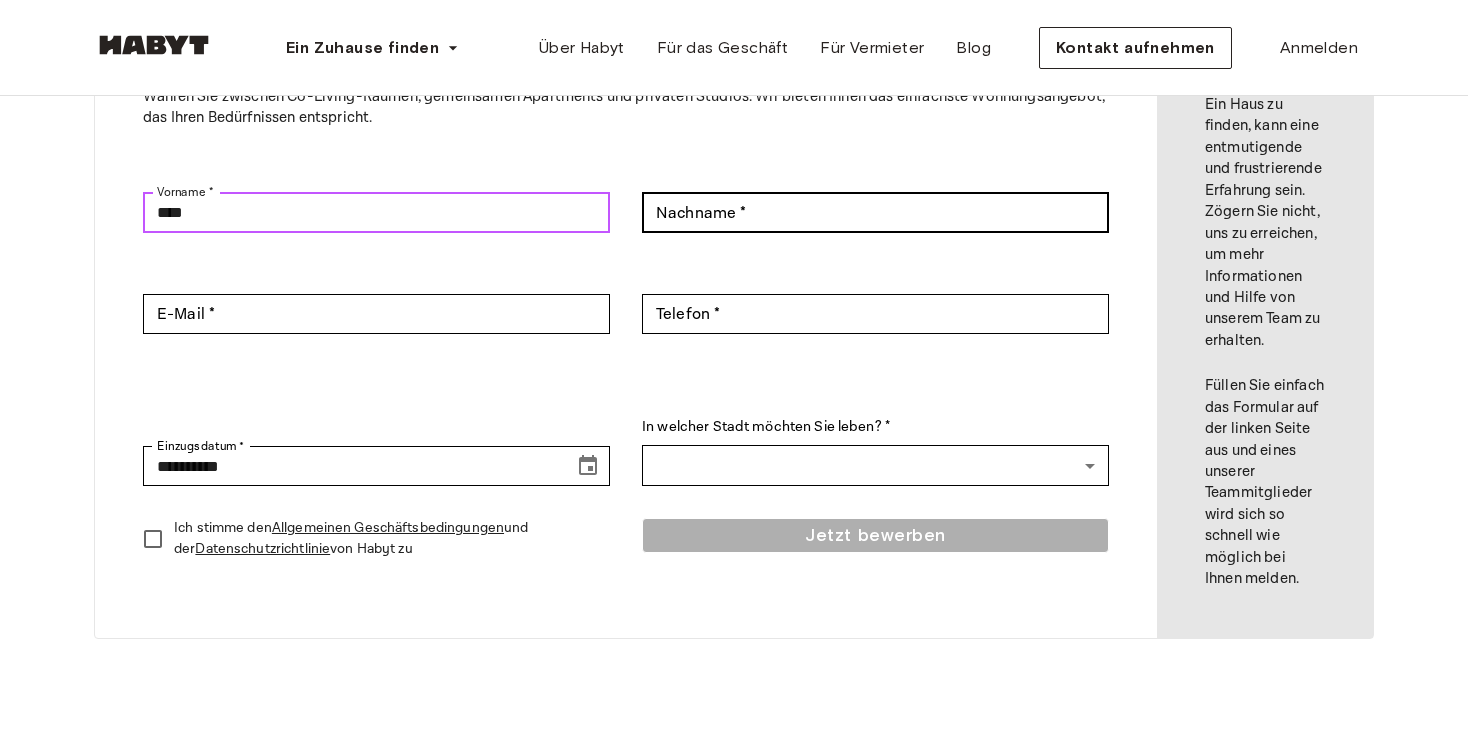 type on "****" 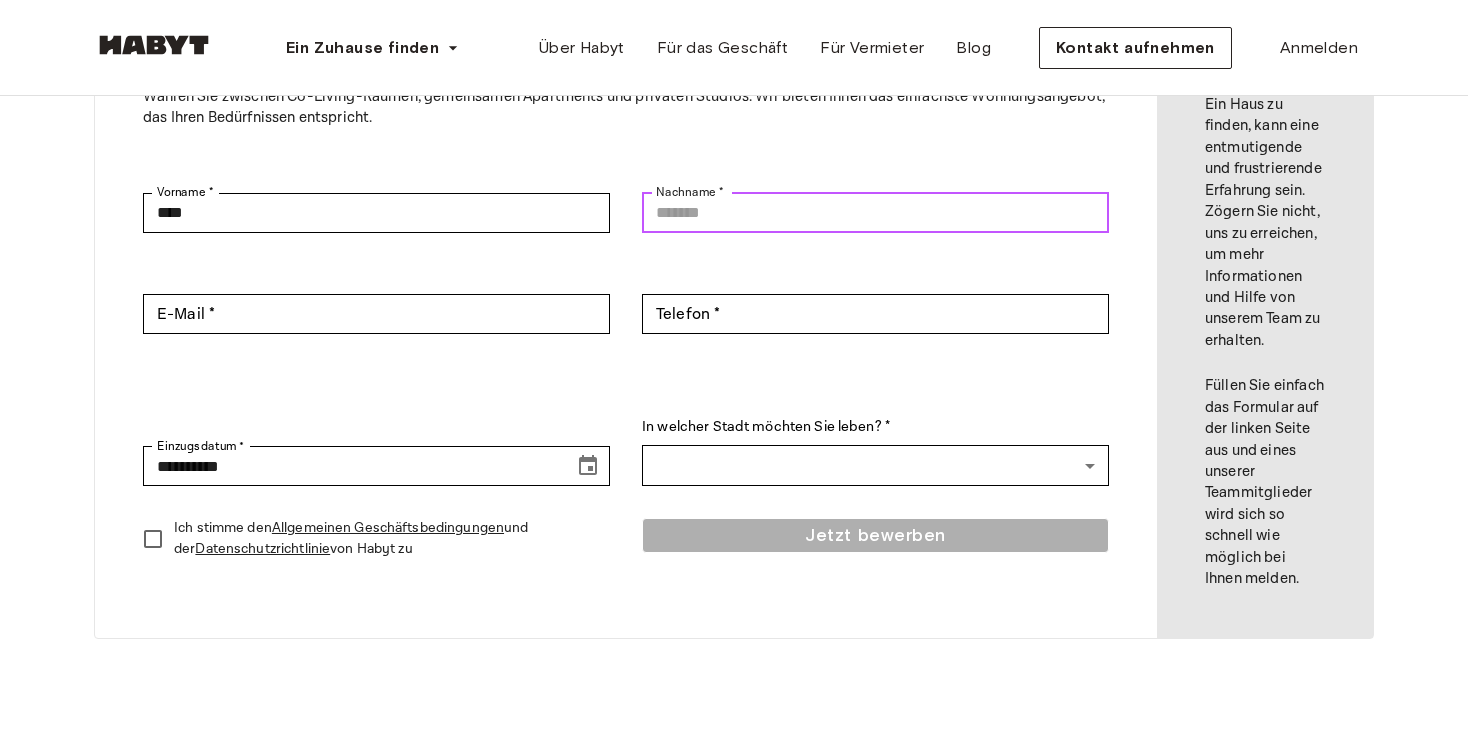 click on "Nachname *" at bounding box center [875, 213] 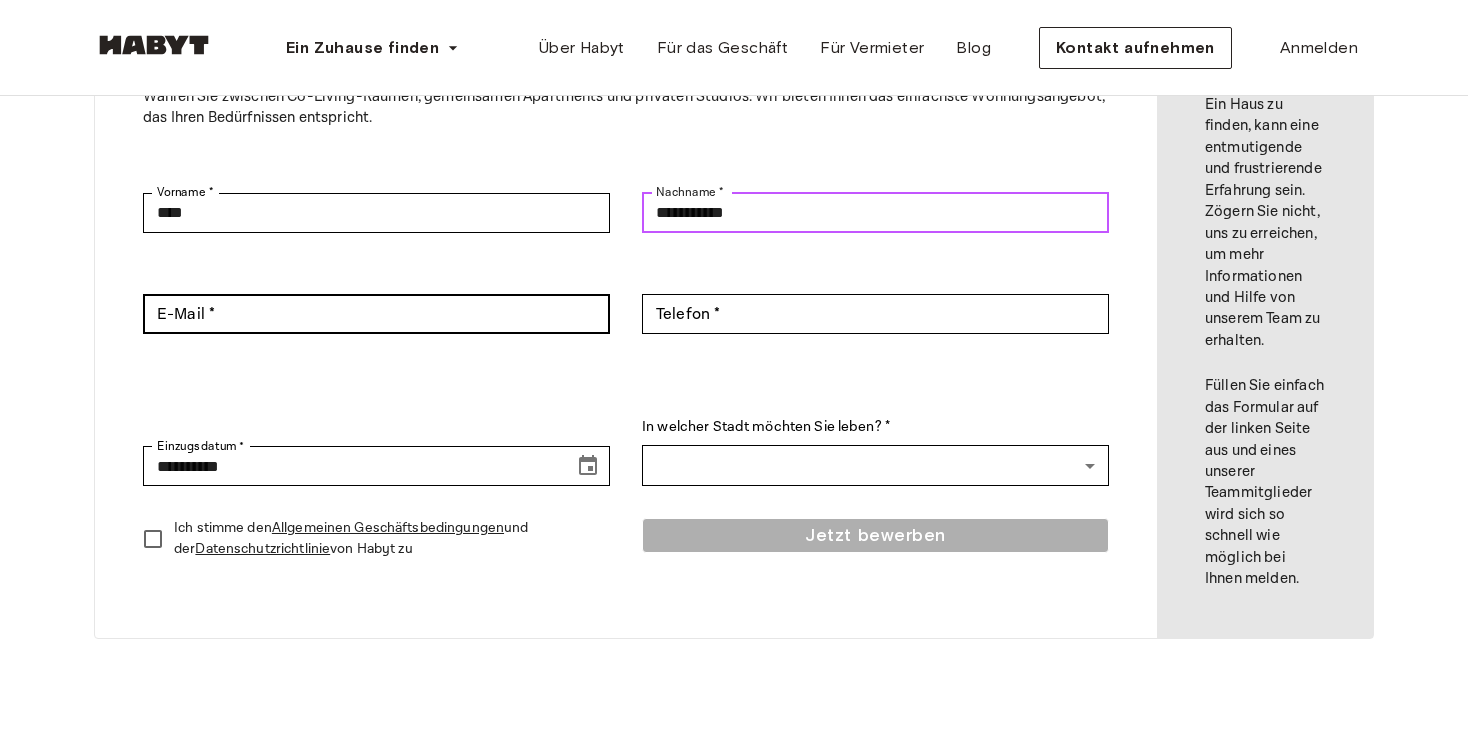 type on "**********" 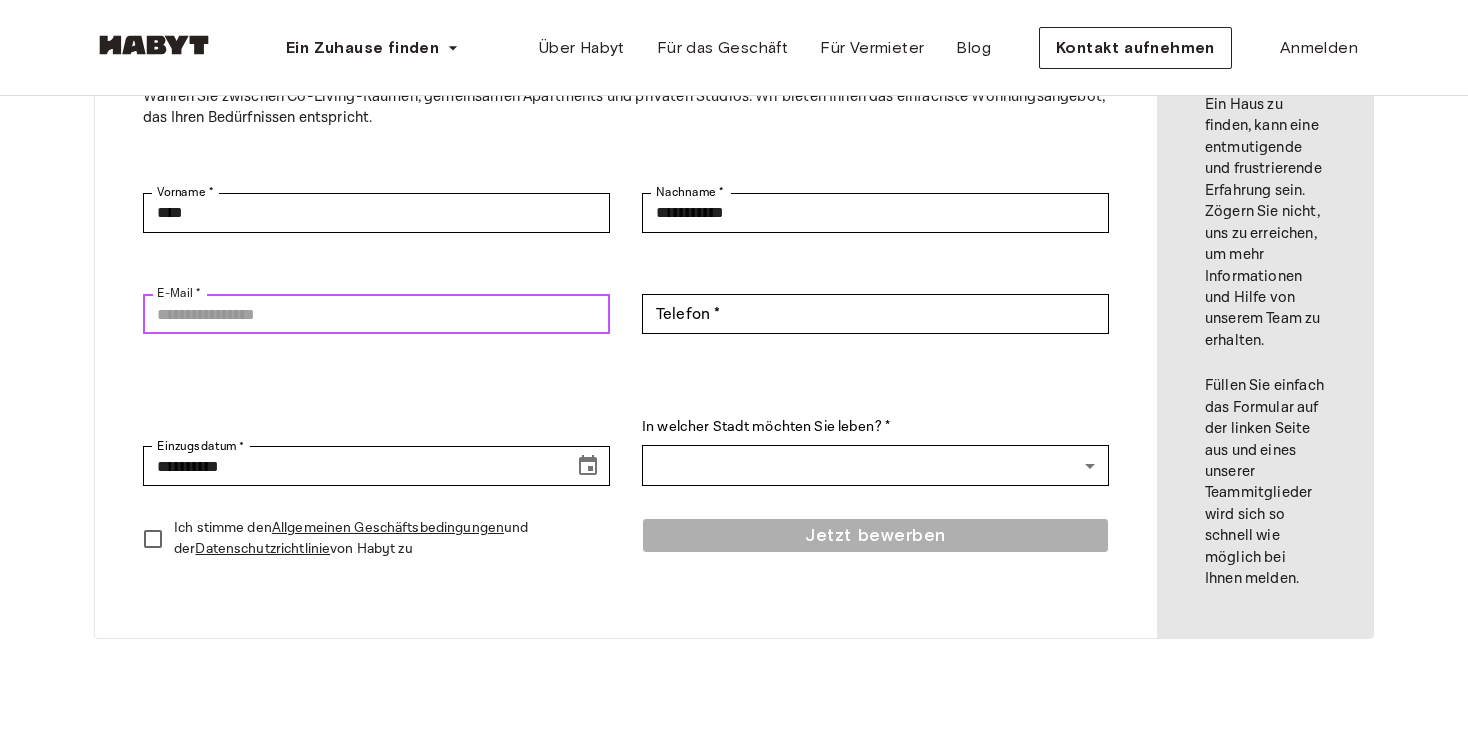 click on "E-Mail *" at bounding box center (376, 314) 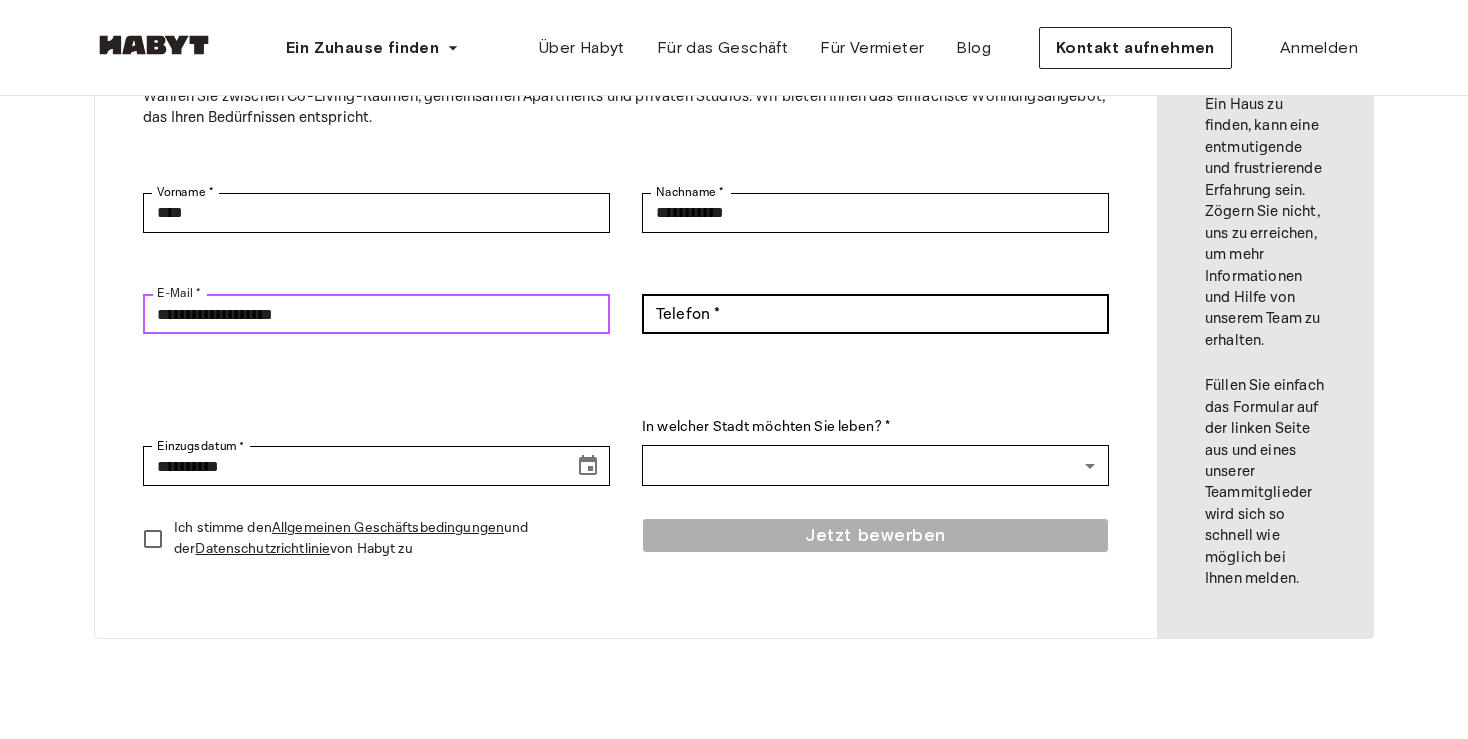 type on "**********" 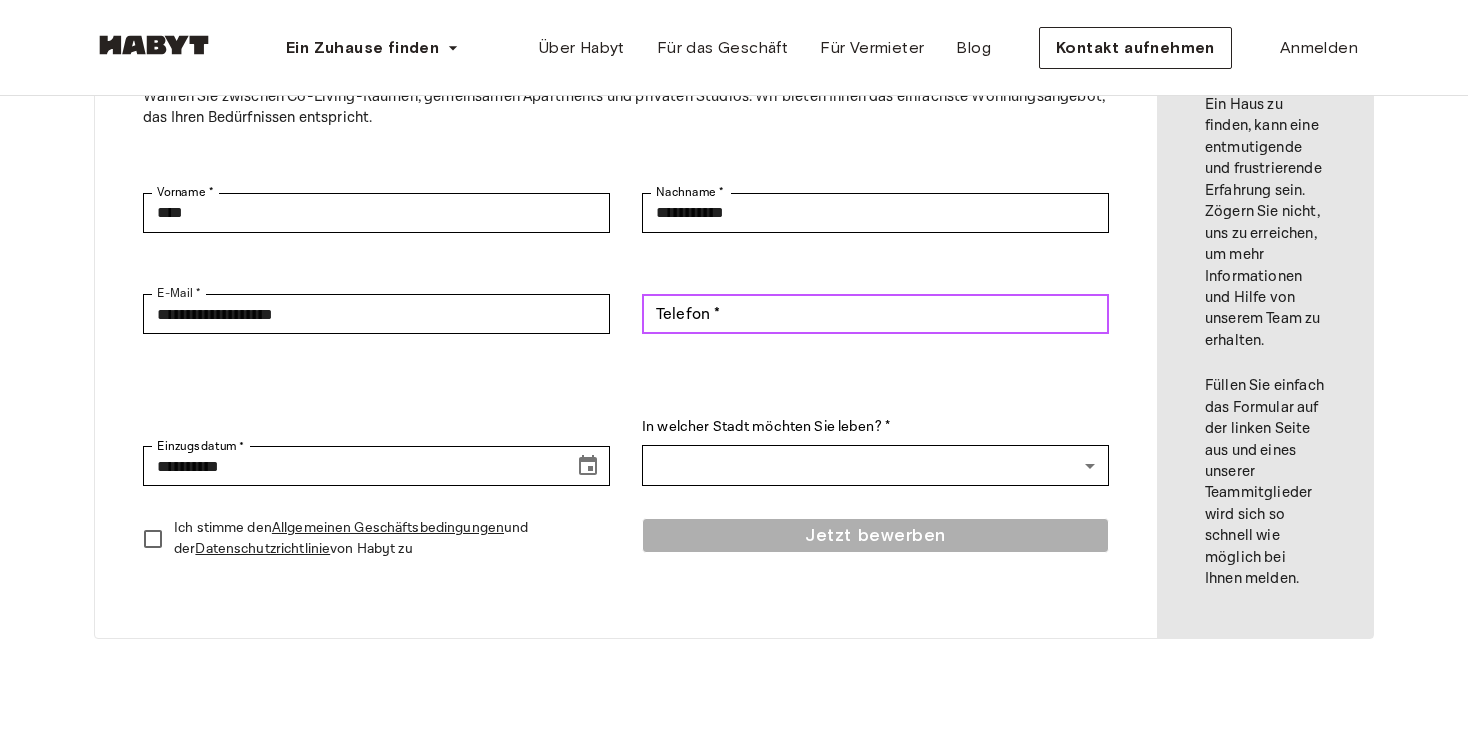 click on "Telefon *" at bounding box center [875, 314] 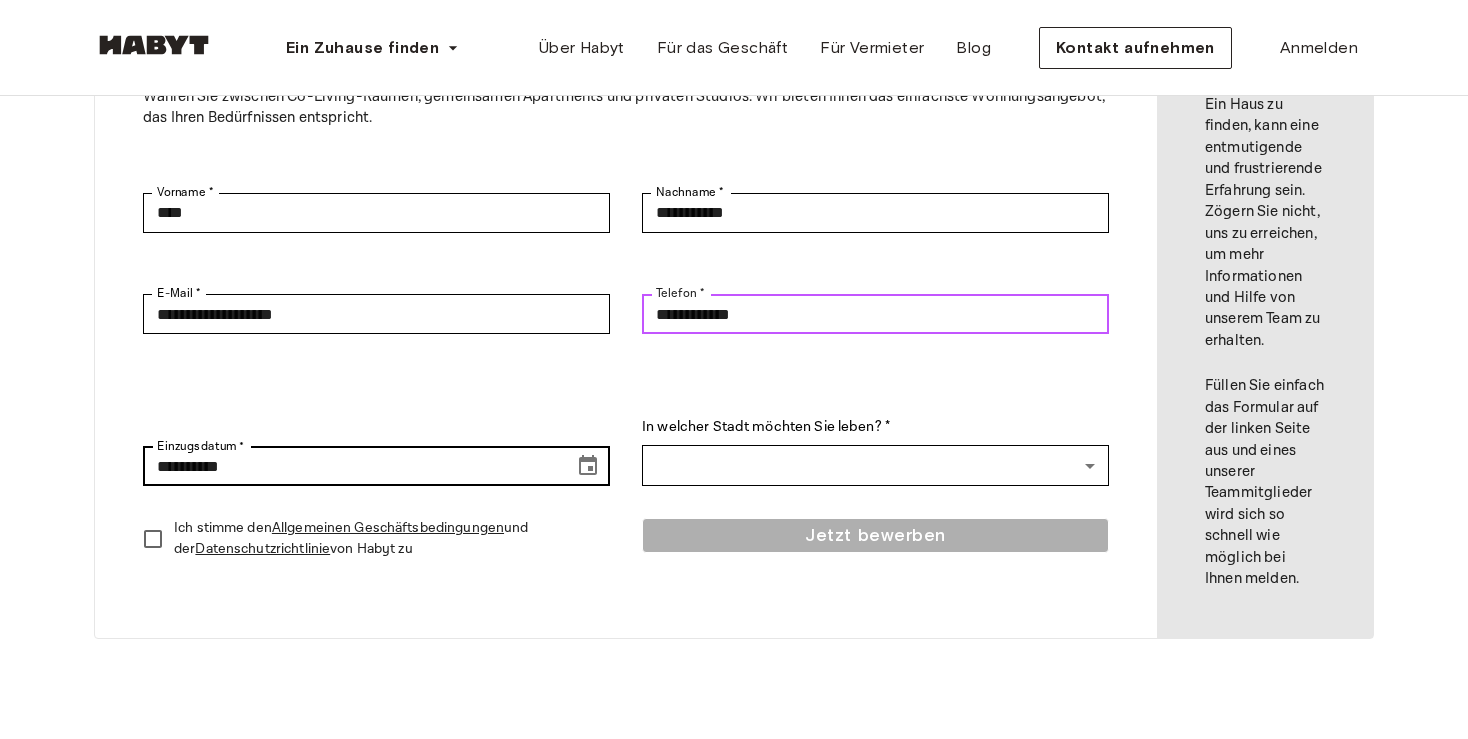 type on "**********" 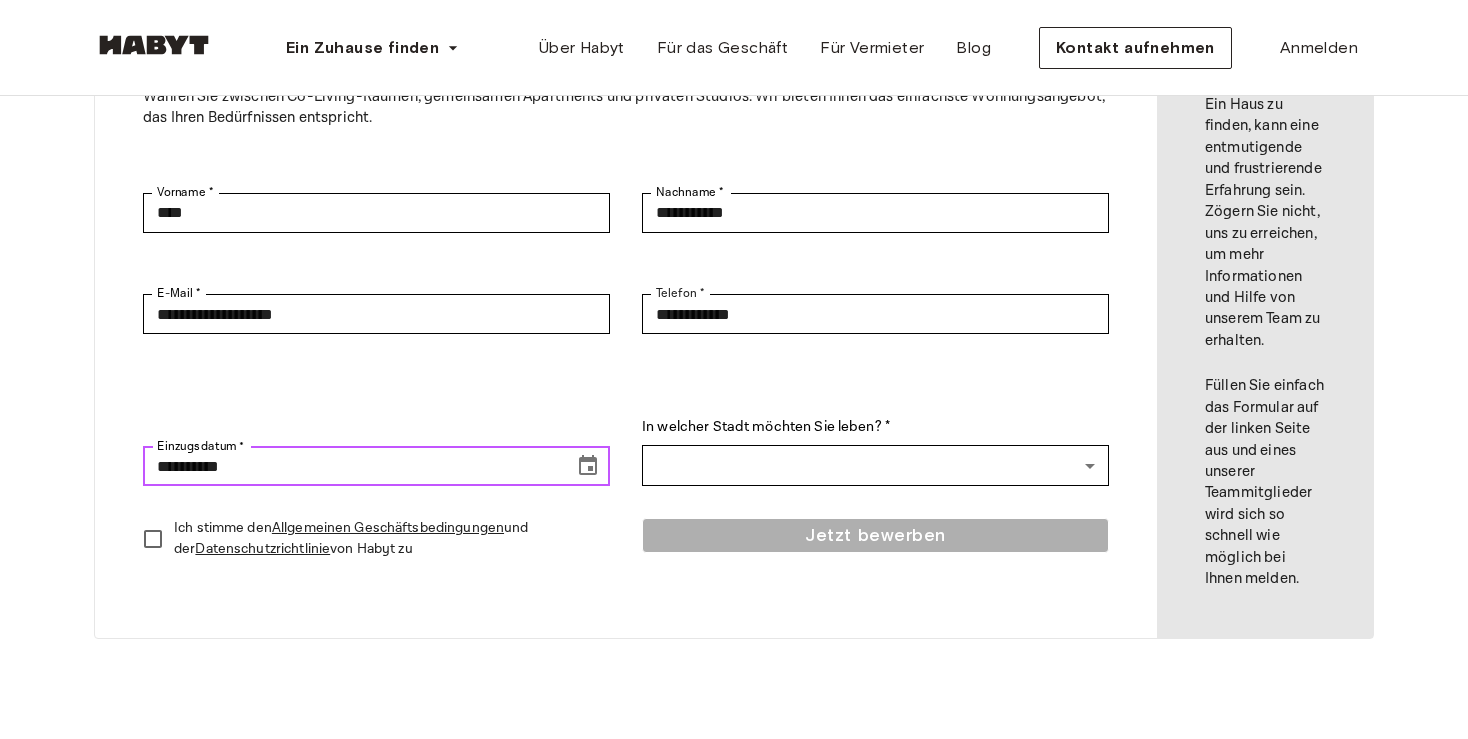 click 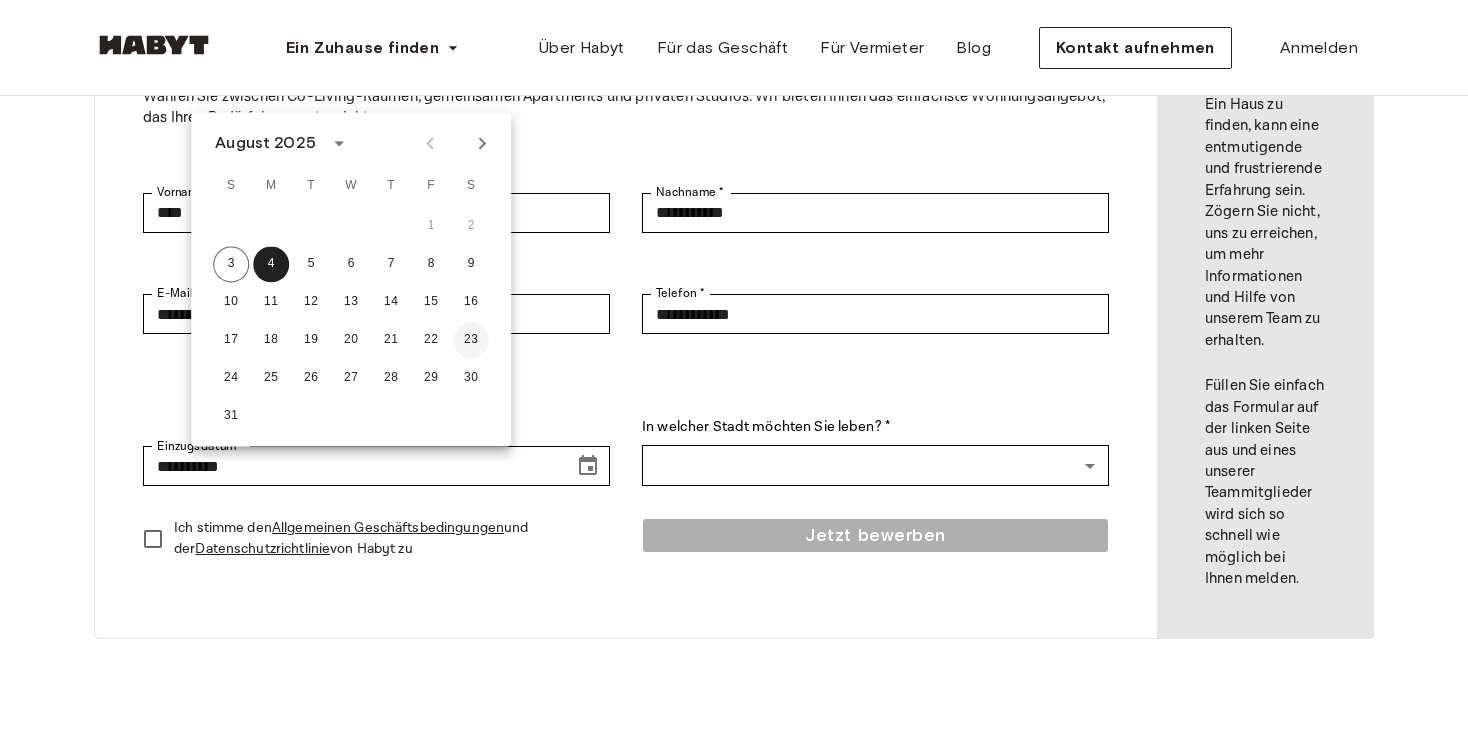 click on "23" at bounding box center [471, 340] 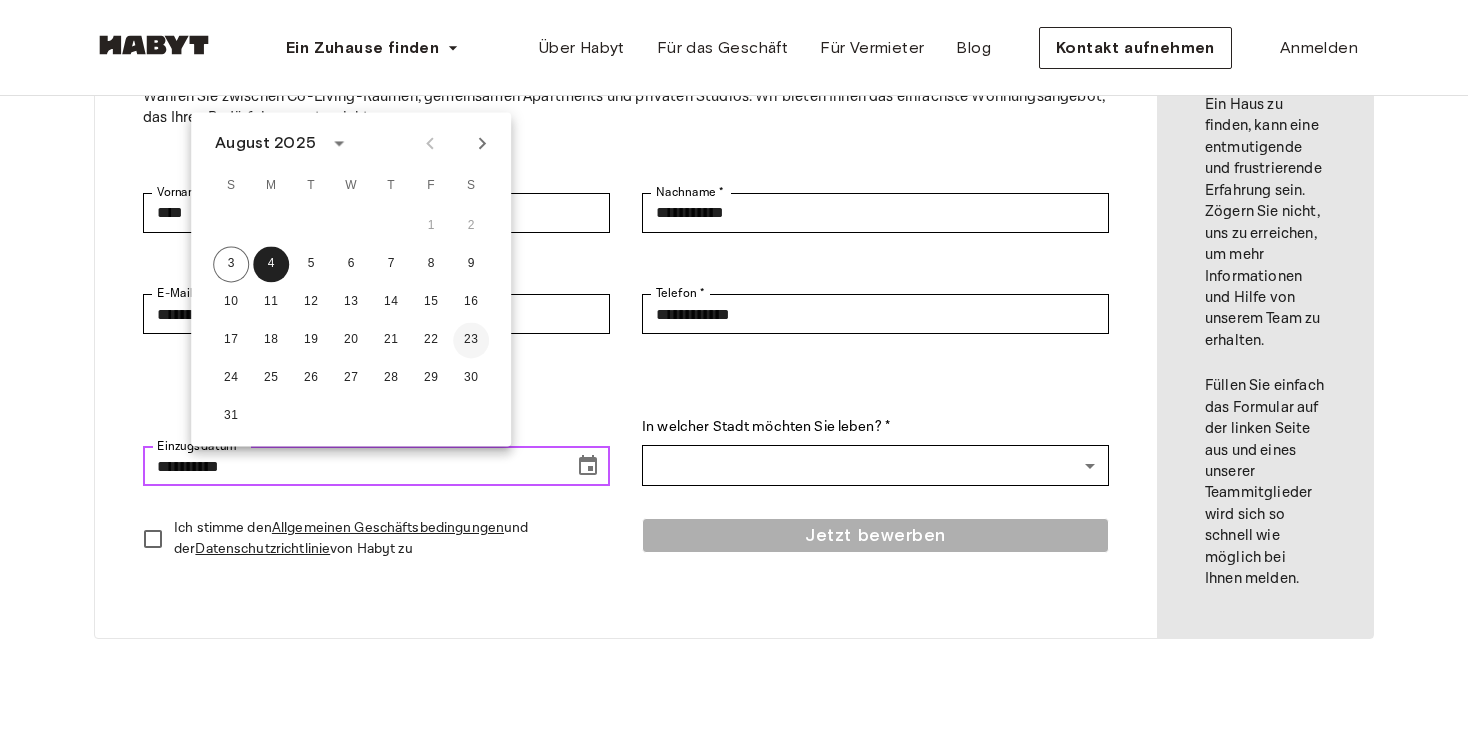 type on "**********" 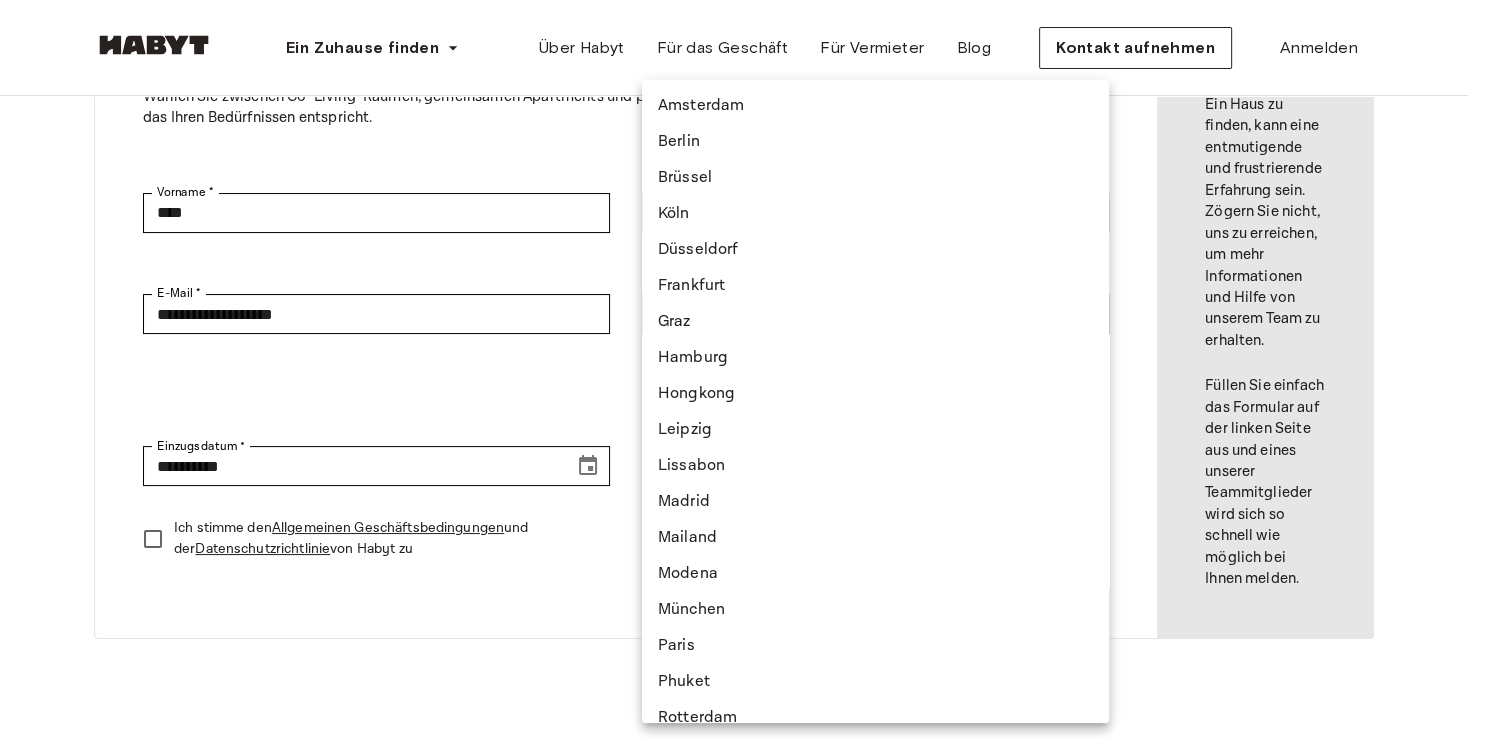 click on "Ein Zuhause finden Europe Amsterdam Berlin Frankfurt Hamburg Lissabon Madrid Mailand Modena Paris Turin München Rotterdam Stuttgart Düsseldorf Köln Zürich Den Haag Graz Brüssel Leipzig Asia Hongkong Singapur Seoul Phuket Tokyo Über Habyt Für das Geschäft Für Vermieter Blog Kontakt aufnehmen Anmelden Jetzt bewerben Wählen Sie zwischen Co-Living-Räumen, gemeinsamen Apartments und privaten Studios. Wir bieten Ihnen das einfachste Wohnungsangebot, das Ihren Bedürfnissen entspricht. Vorname * [FIRST] Vorname * Nachname * [LAST] Nachname * E-Mail * [EMAIL] E-Mail * Telefon * [PHONE] Telefon * Einzugsdatum   * [DATE] Einzugsdatum   * In welcher Stadt möchten Sie leben? * ​ ​ Ich stimme den  Allgemeinen Geschäftsbedingungen  und der  Datenschutzrichtlinie  von Habyt zu Jetzt bewerben Kontaktiere uns Ein Haus zu finden, kann eine entmutigende und frustrierende Erfahrung sein. Zögern Sie nicht, uns zu erreichen, um mehr Informationen und Hilfe von unserem Team zu erhalten." at bounding box center (742, 721) 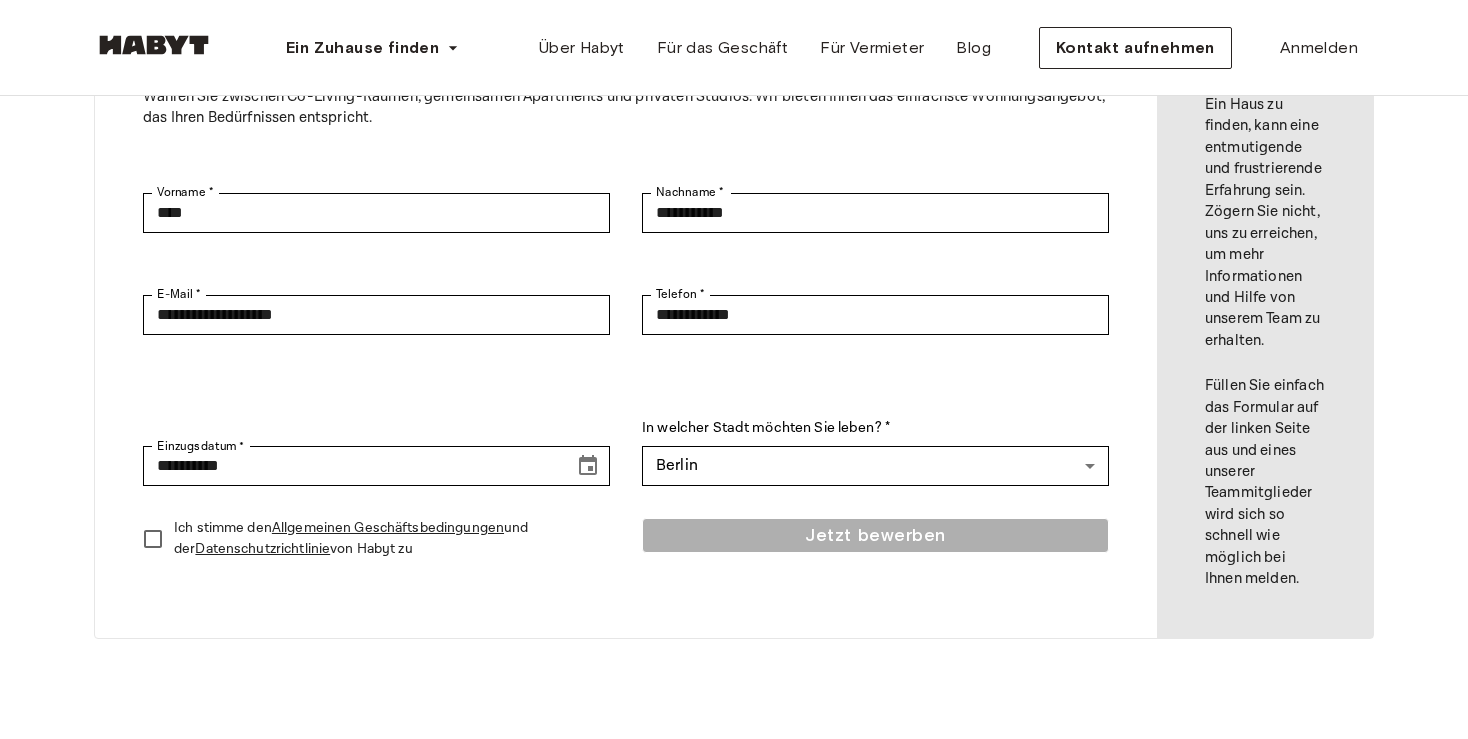 click on "Jetzt bewerben" at bounding box center [875, 554] 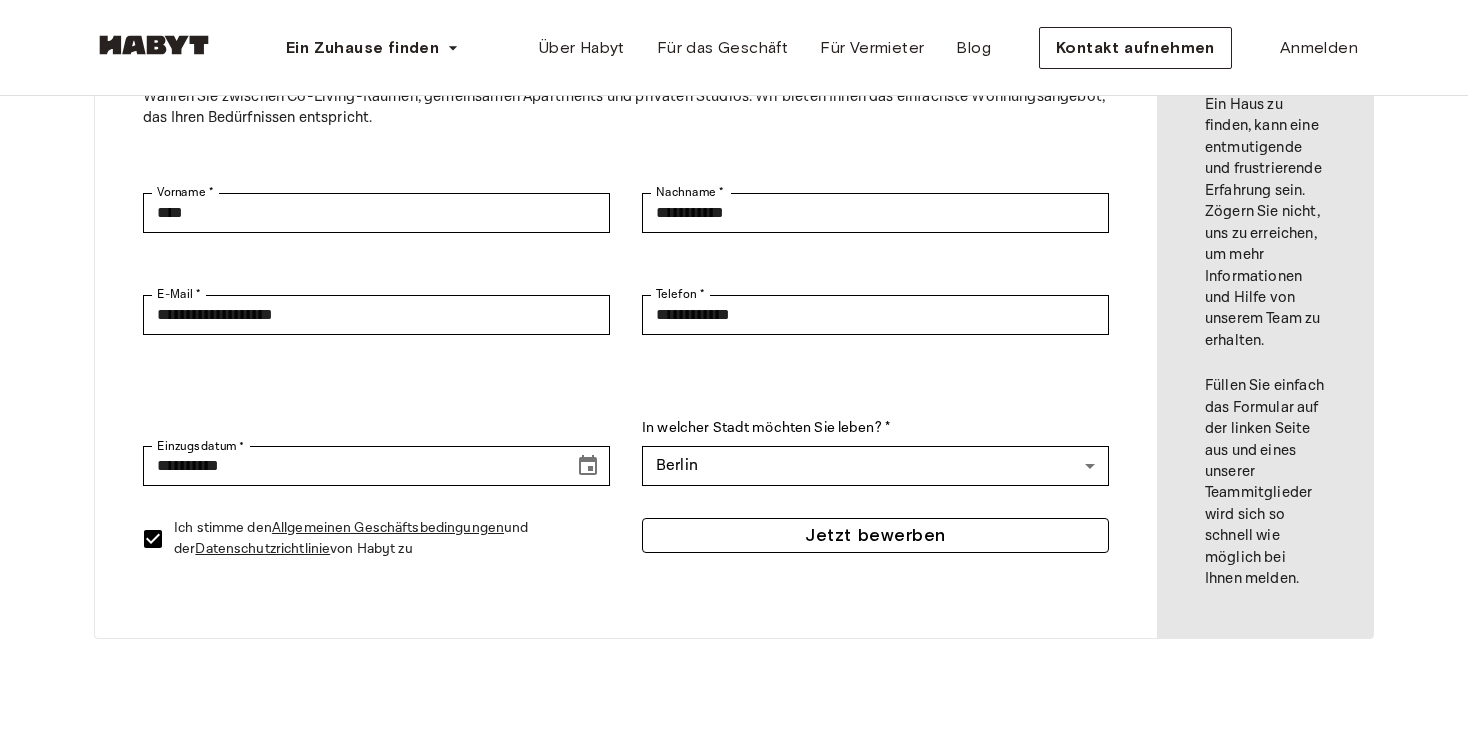 click on "Jetzt bewerben" at bounding box center [875, 535] 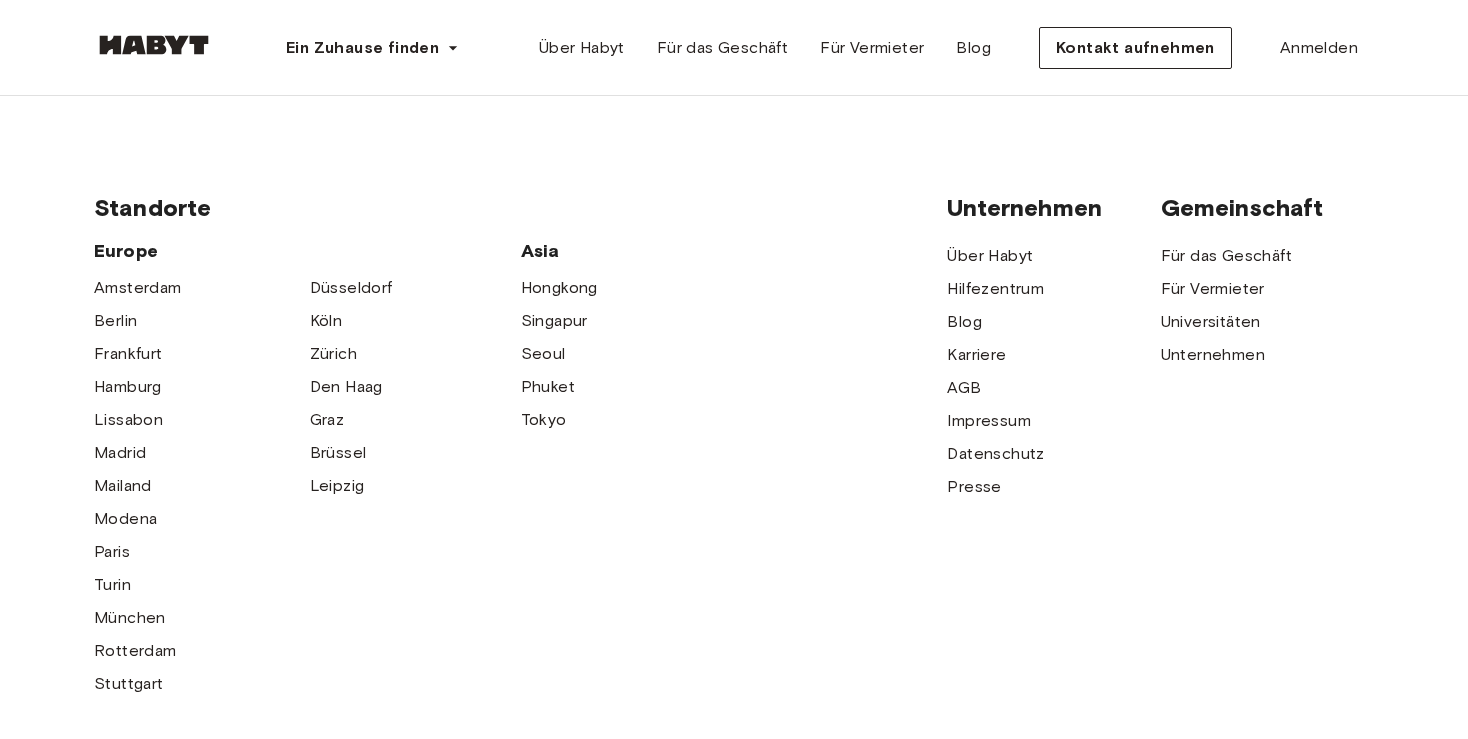 scroll, scrollTop: 528, scrollLeft: 0, axis: vertical 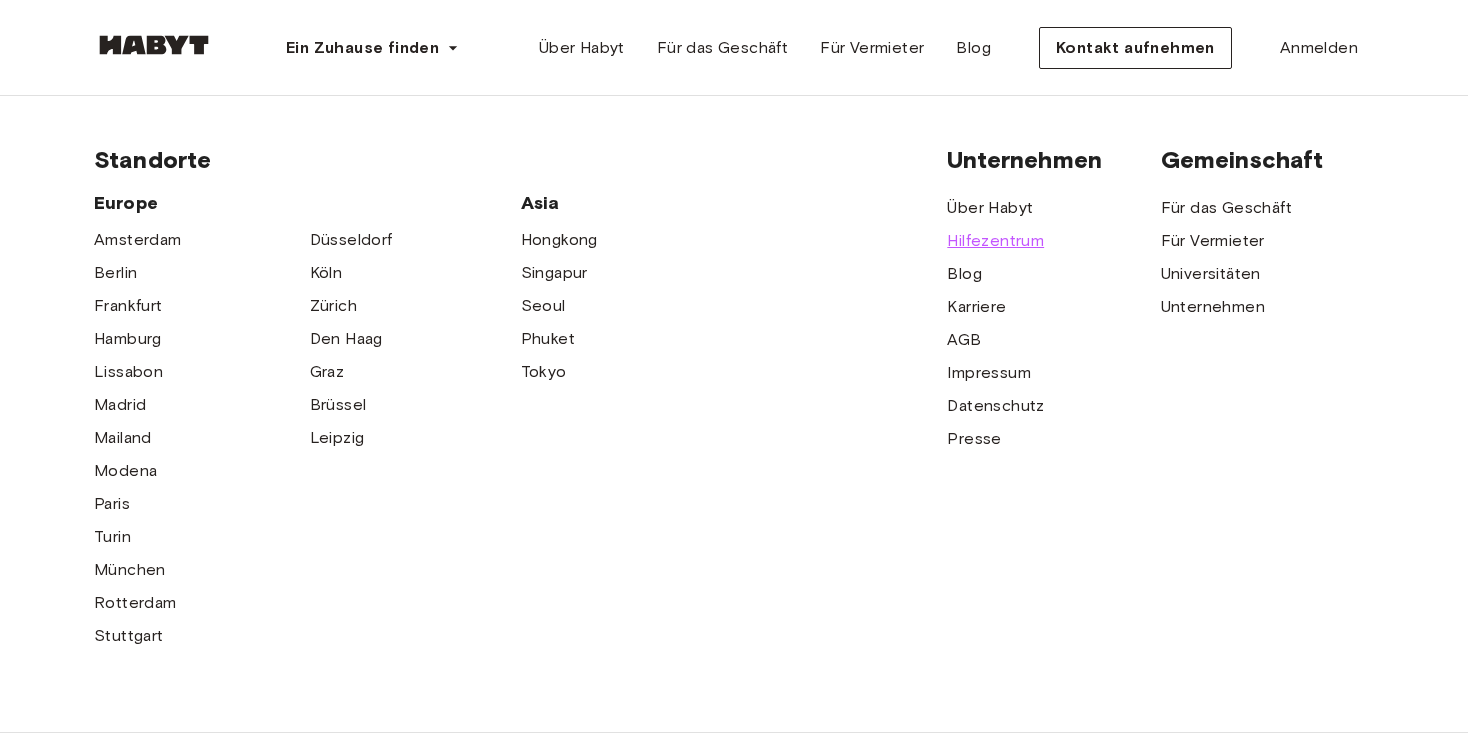 click on "Hilfezentrum" at bounding box center [995, 241] 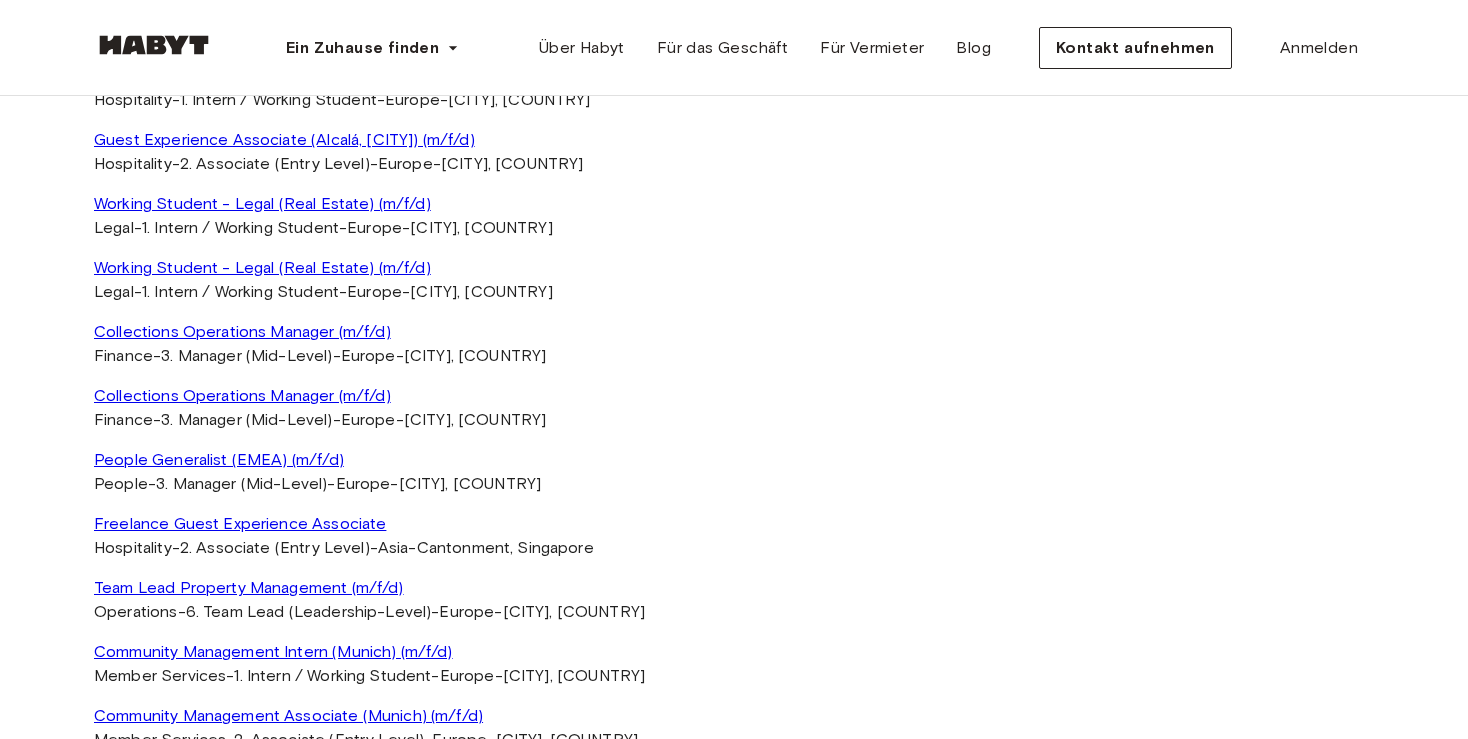 scroll, scrollTop: 4646, scrollLeft: 0, axis: vertical 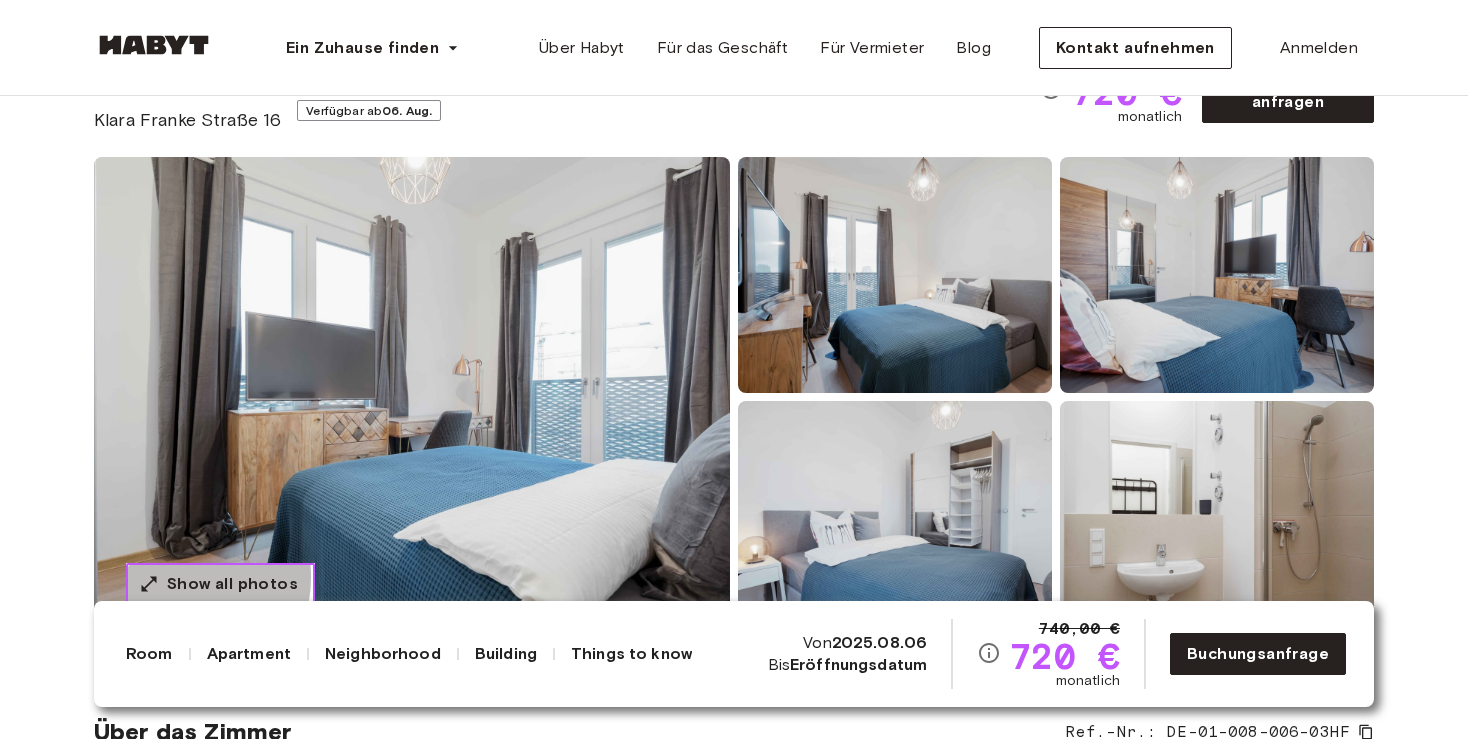 click on "Show all photos" at bounding box center [220, 584] 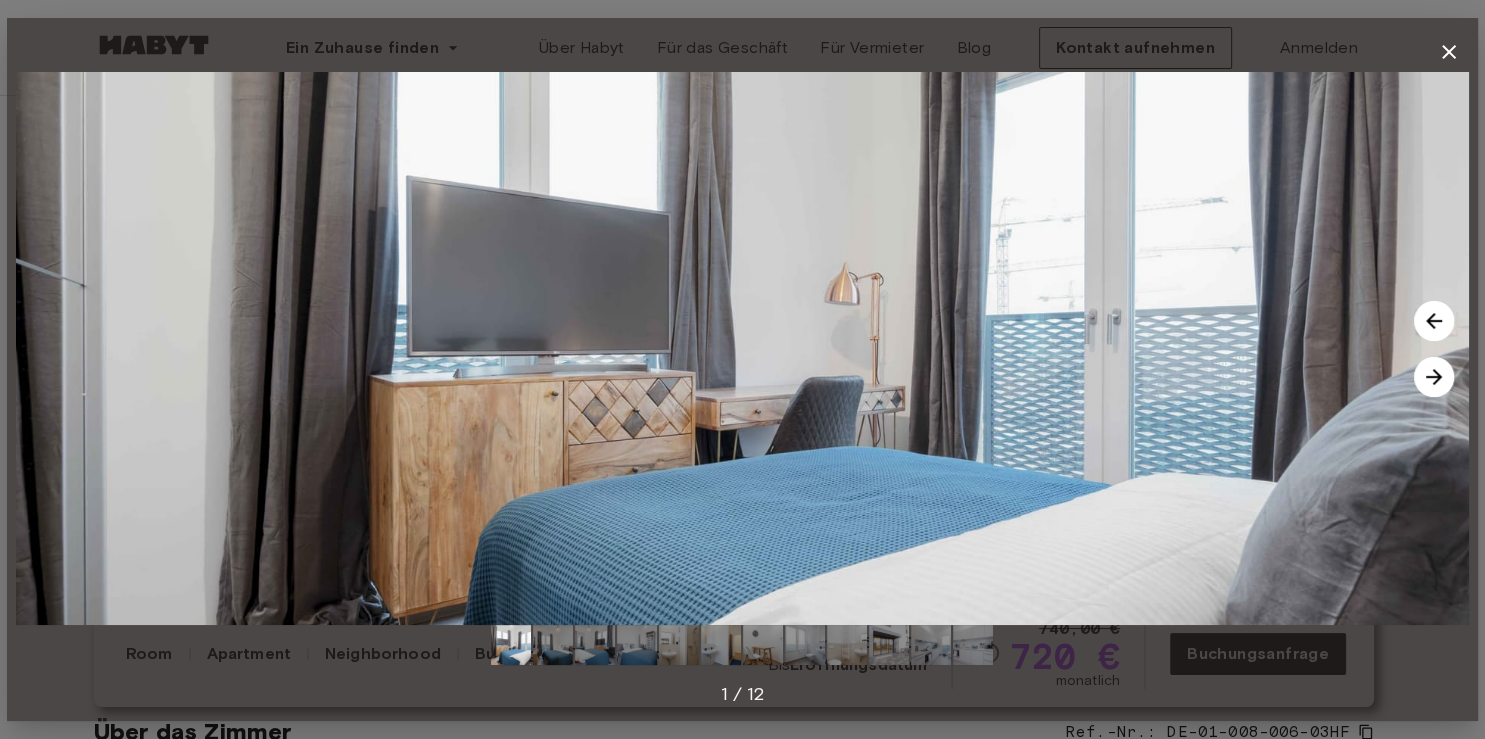 click at bounding box center [1434, 377] 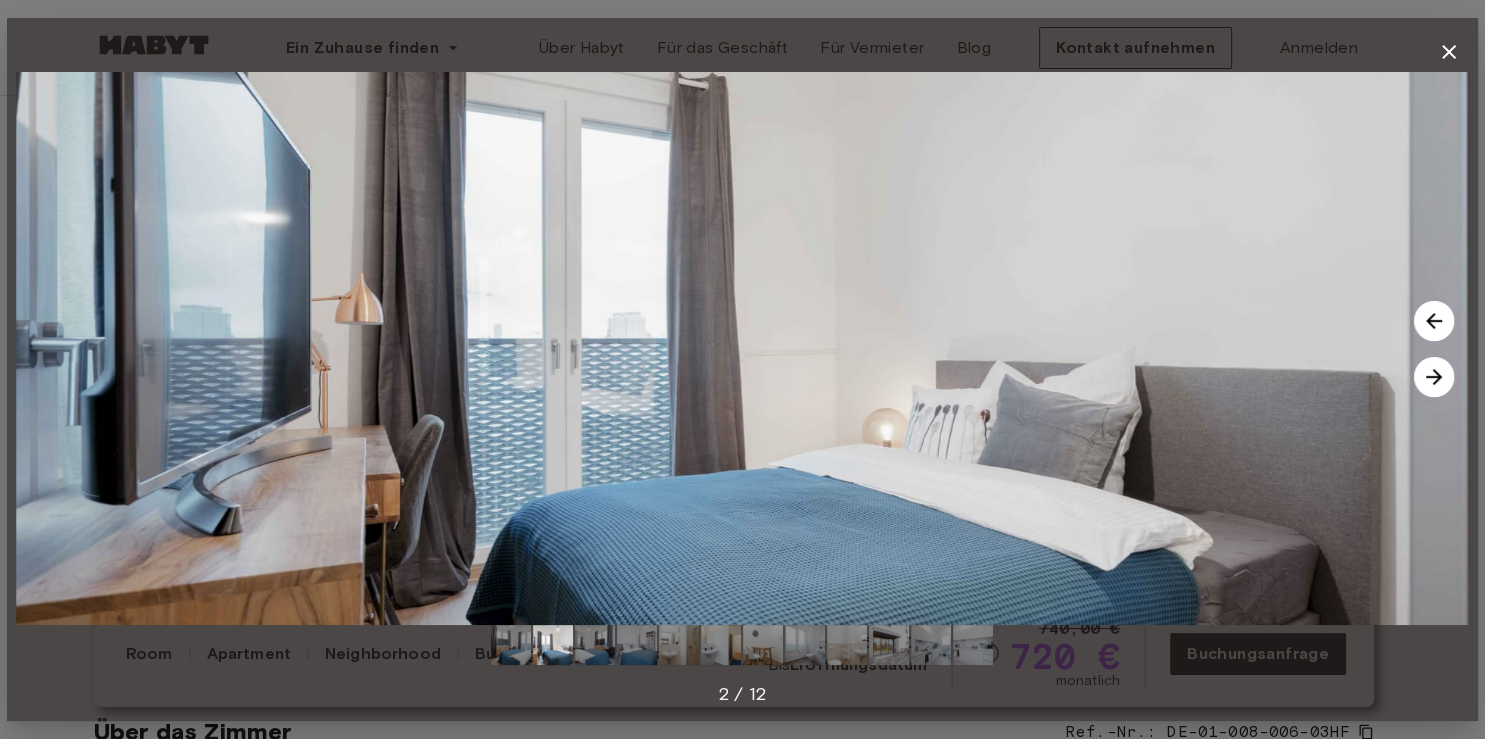 click at bounding box center [1434, 377] 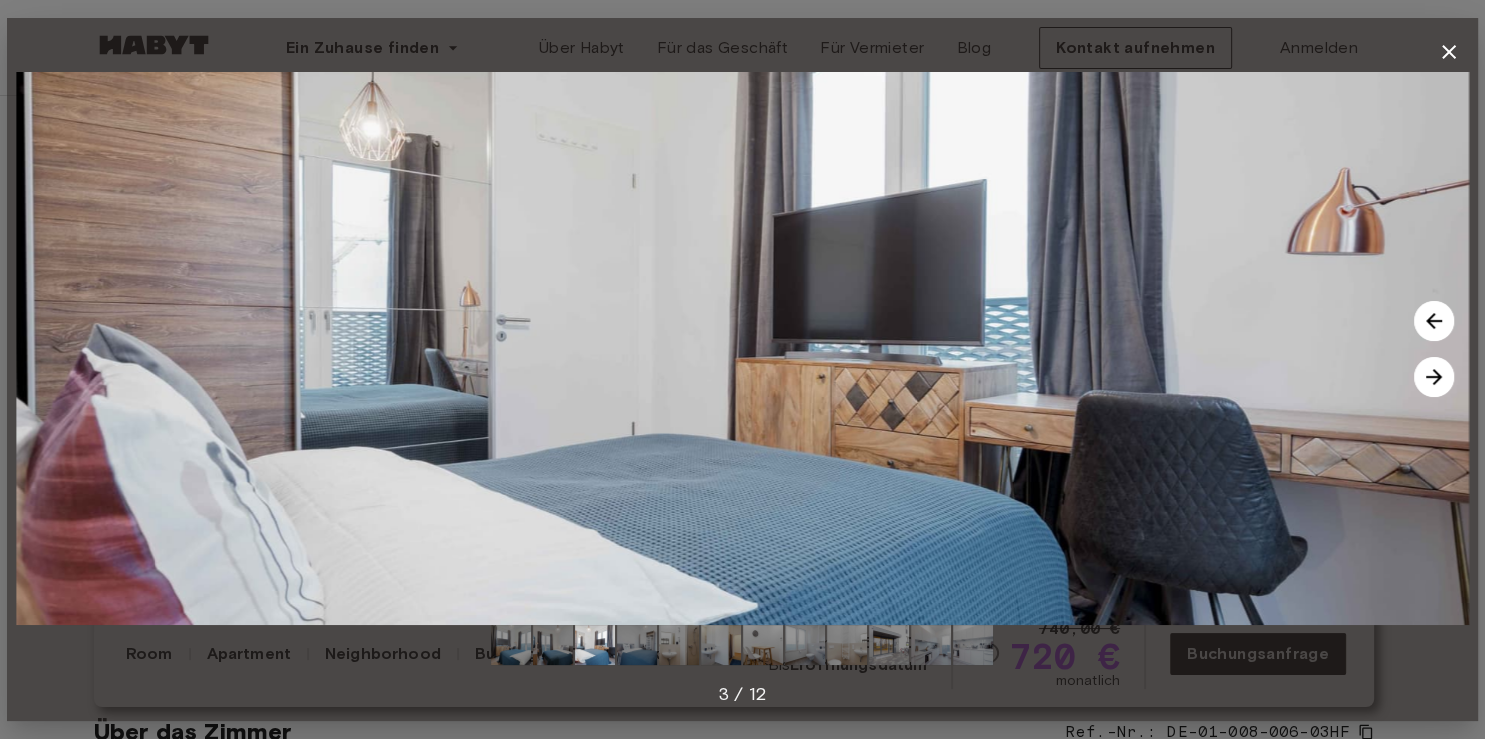 click at bounding box center (1434, 377) 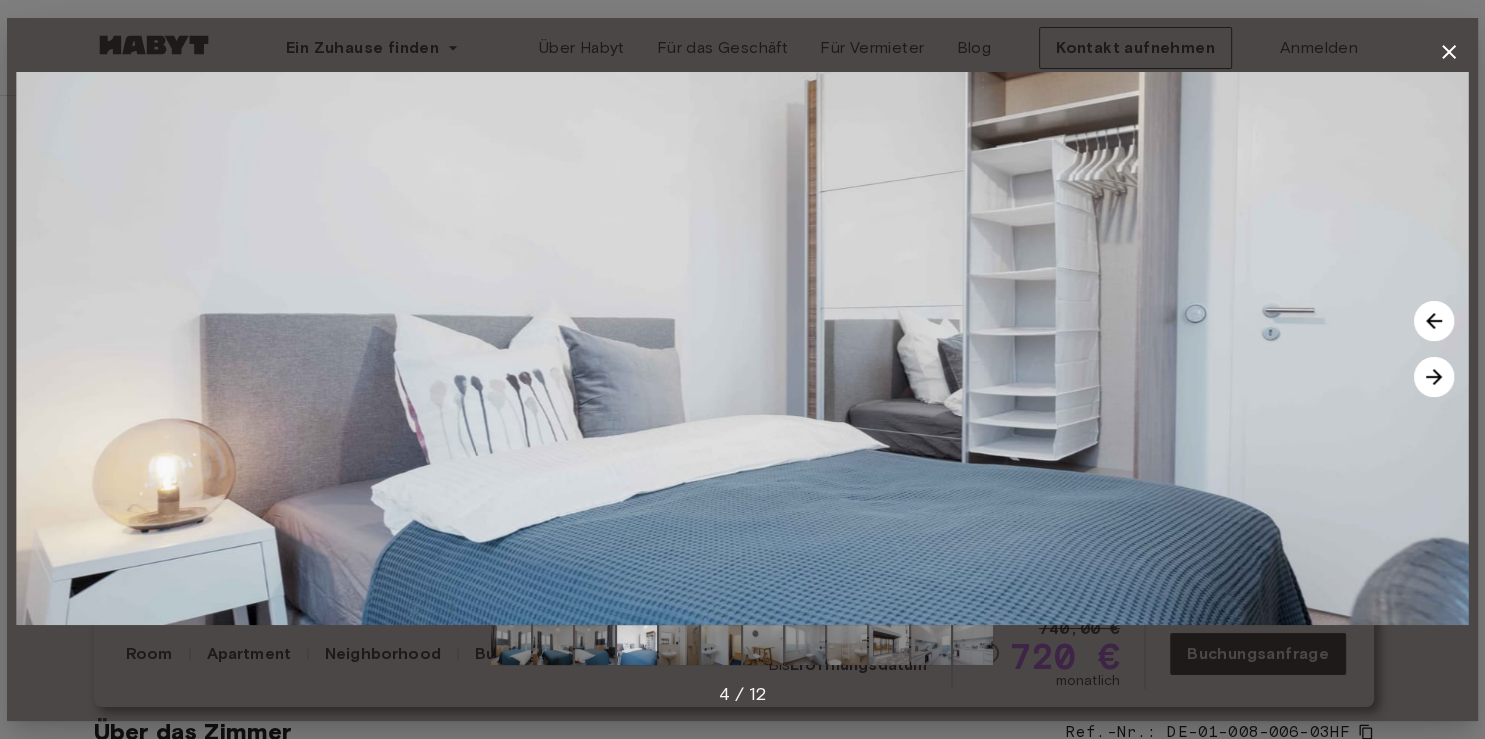 click at bounding box center [1434, 377] 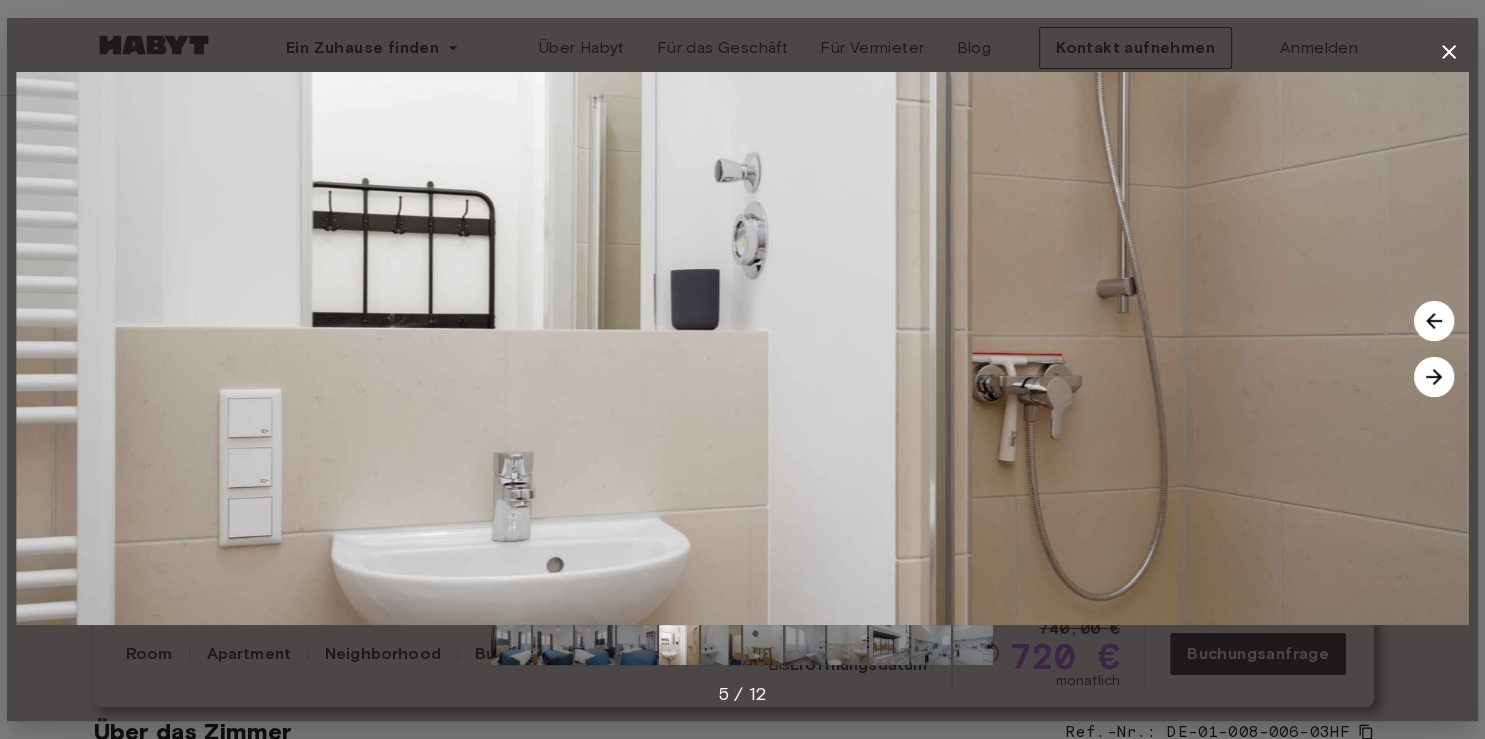 click at bounding box center [1434, 377] 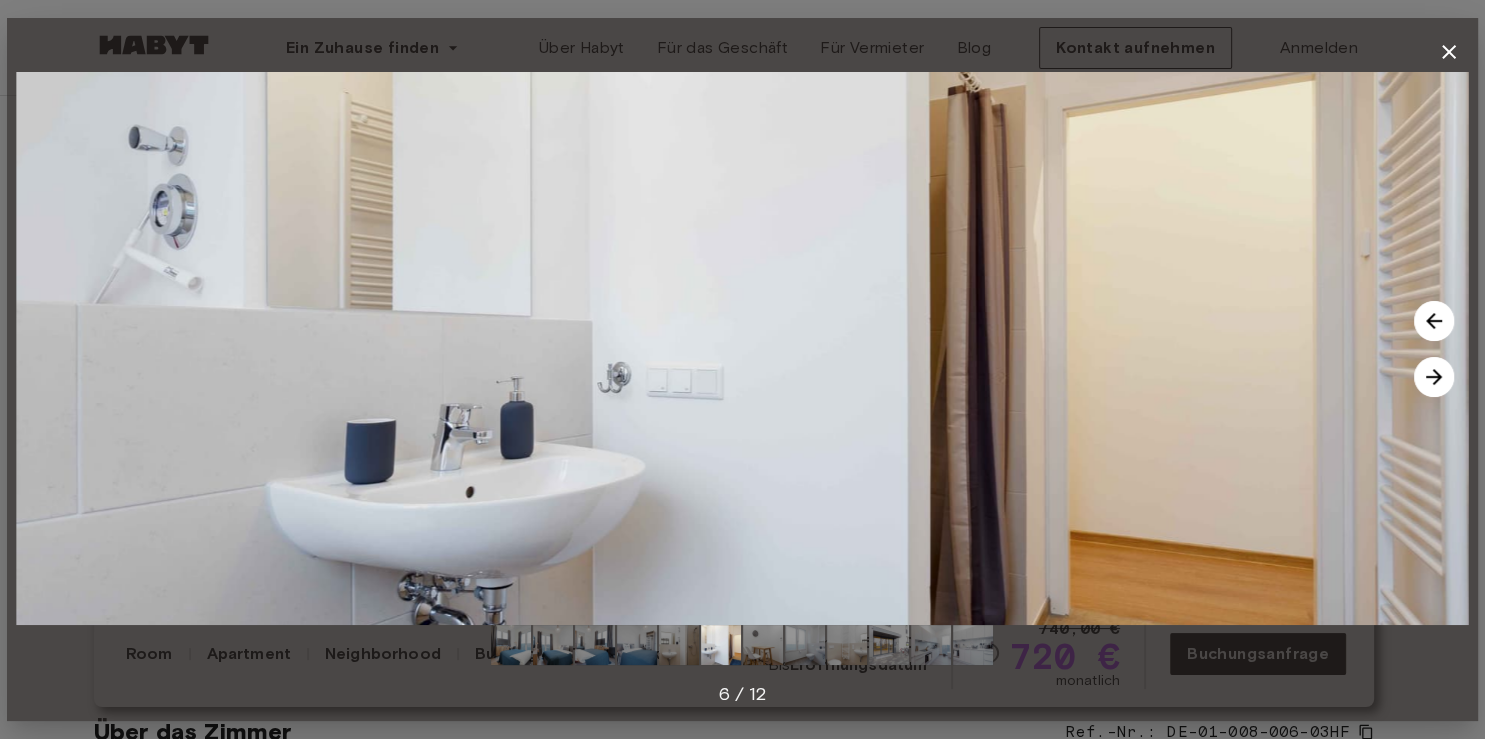 click at bounding box center (1434, 377) 